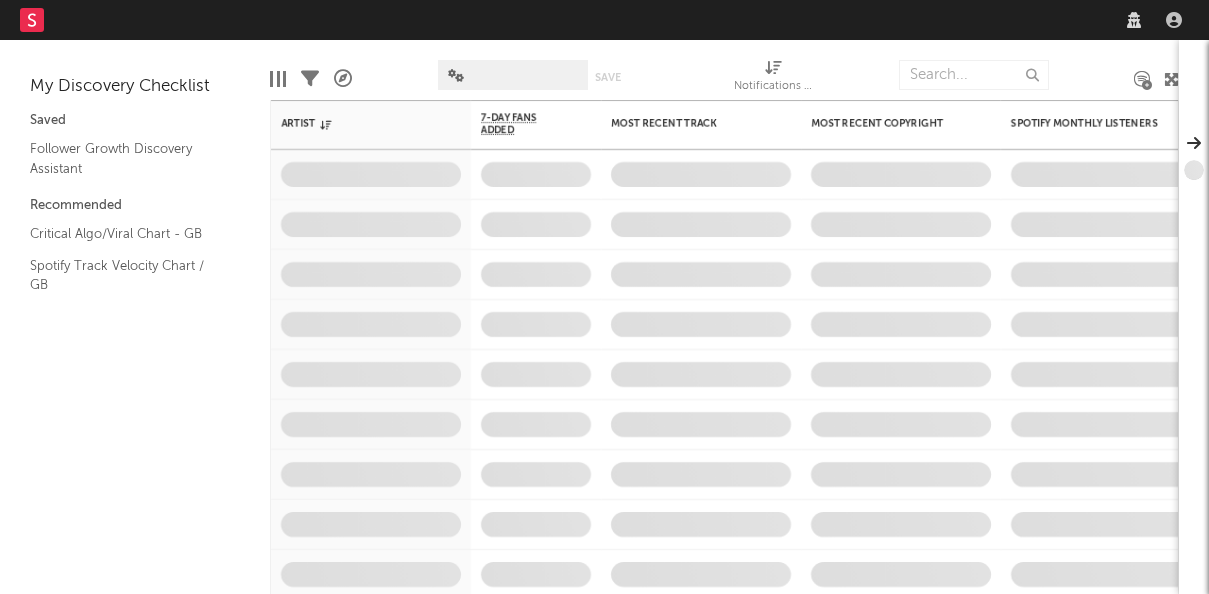 scroll, scrollTop: 0, scrollLeft: 0, axis: both 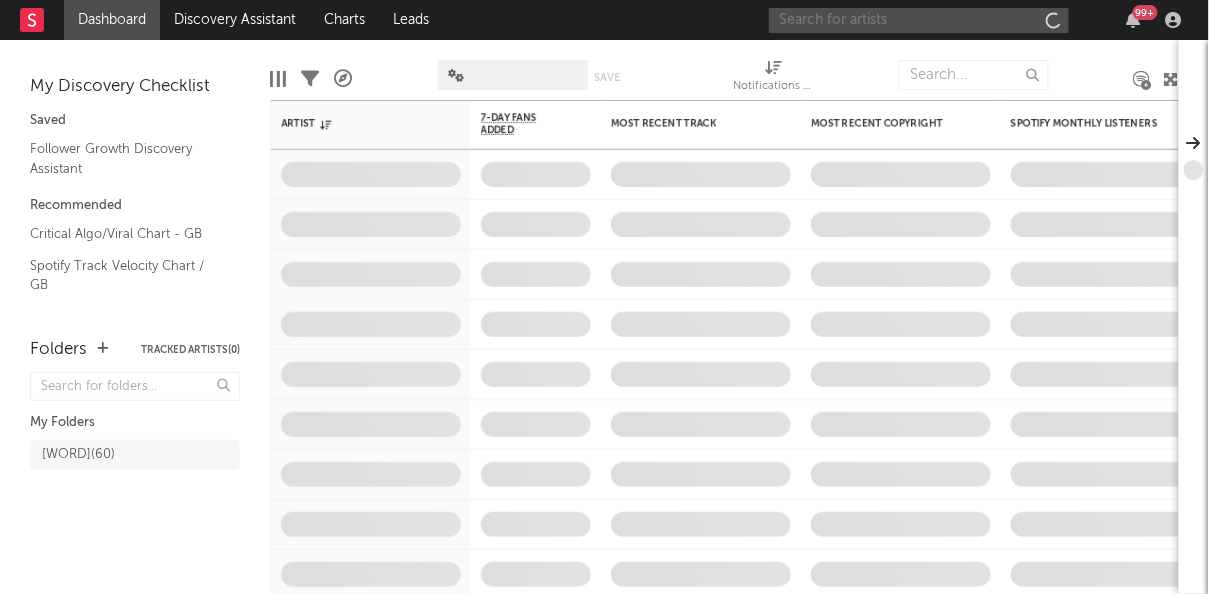 click at bounding box center (919, 20) 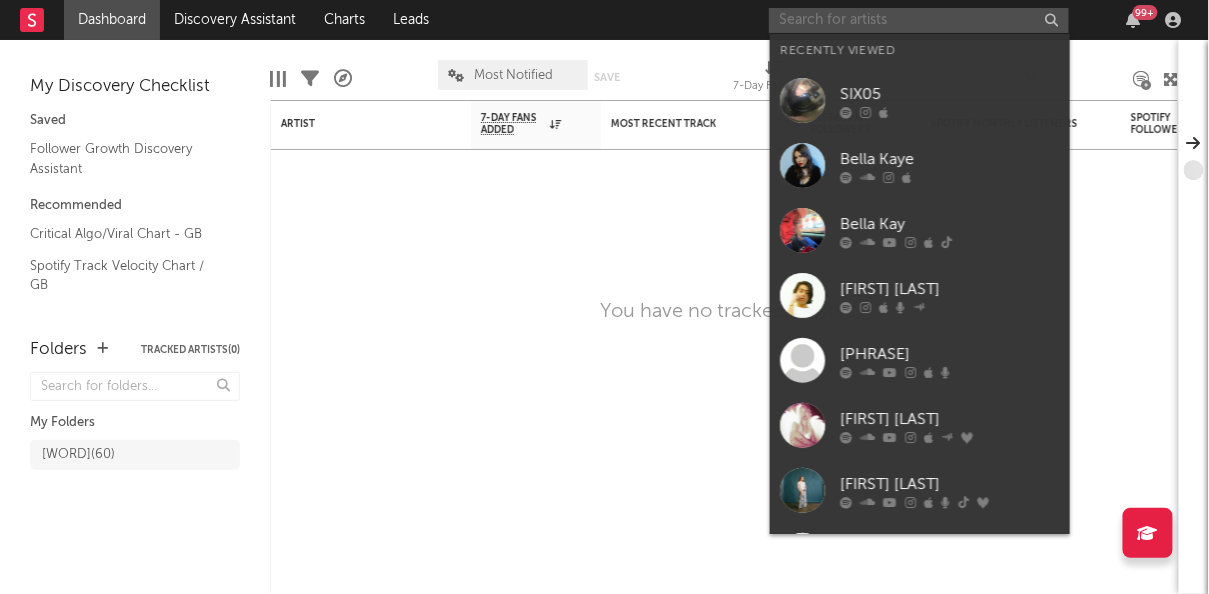 paste on "IVRI" 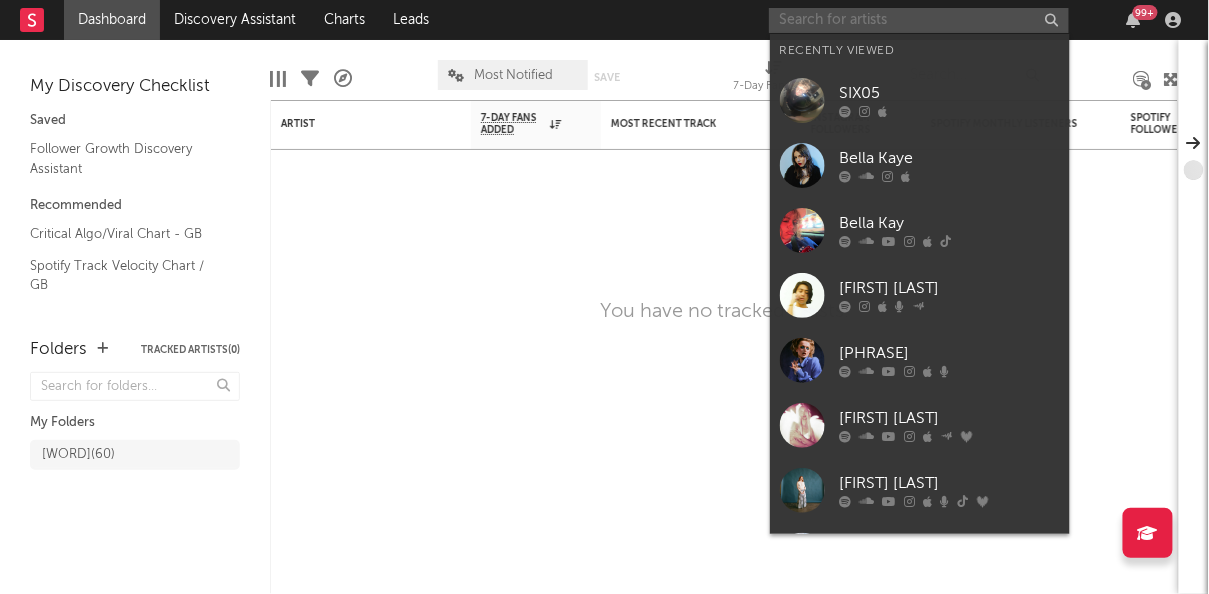type on "IVRI" 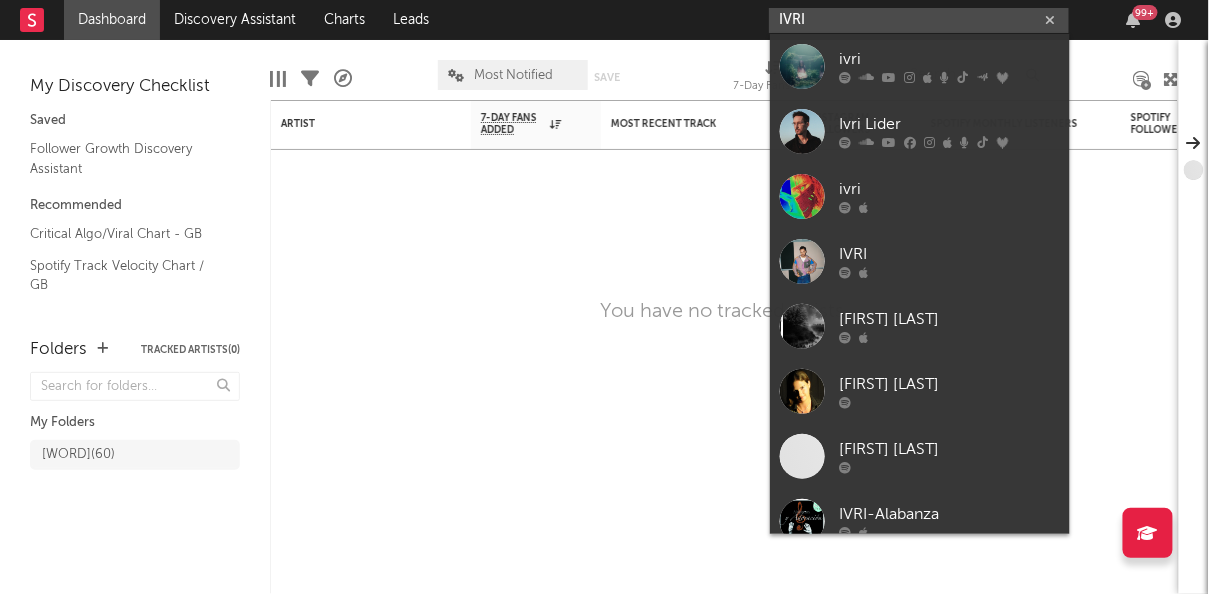 click on "IVRI" at bounding box center (919, 20) 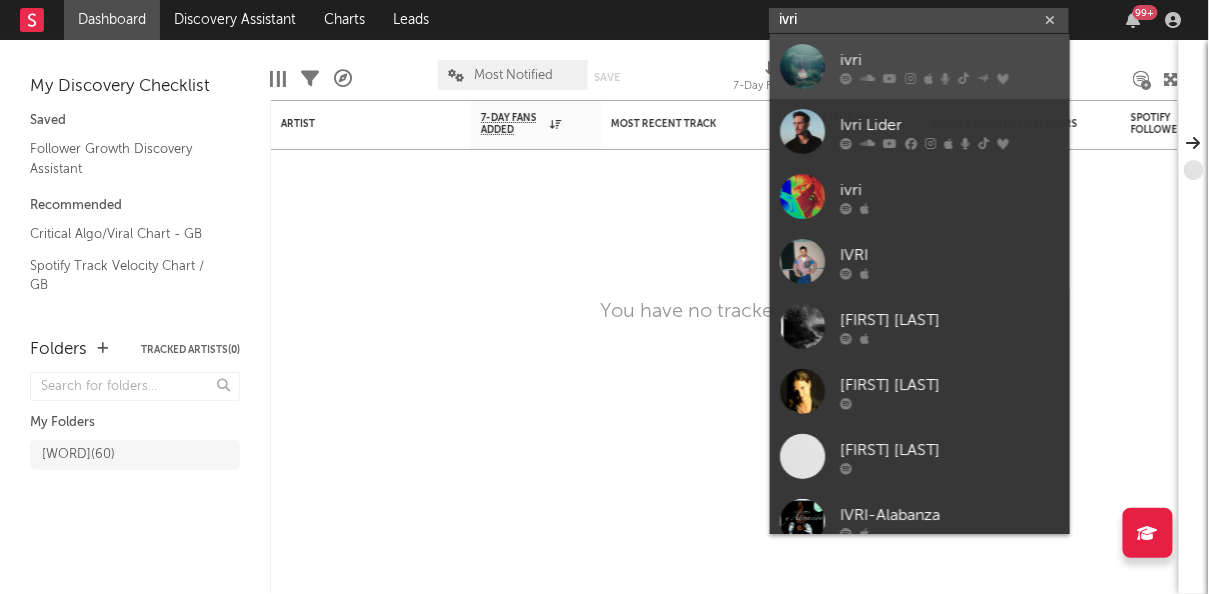 type on "ivri" 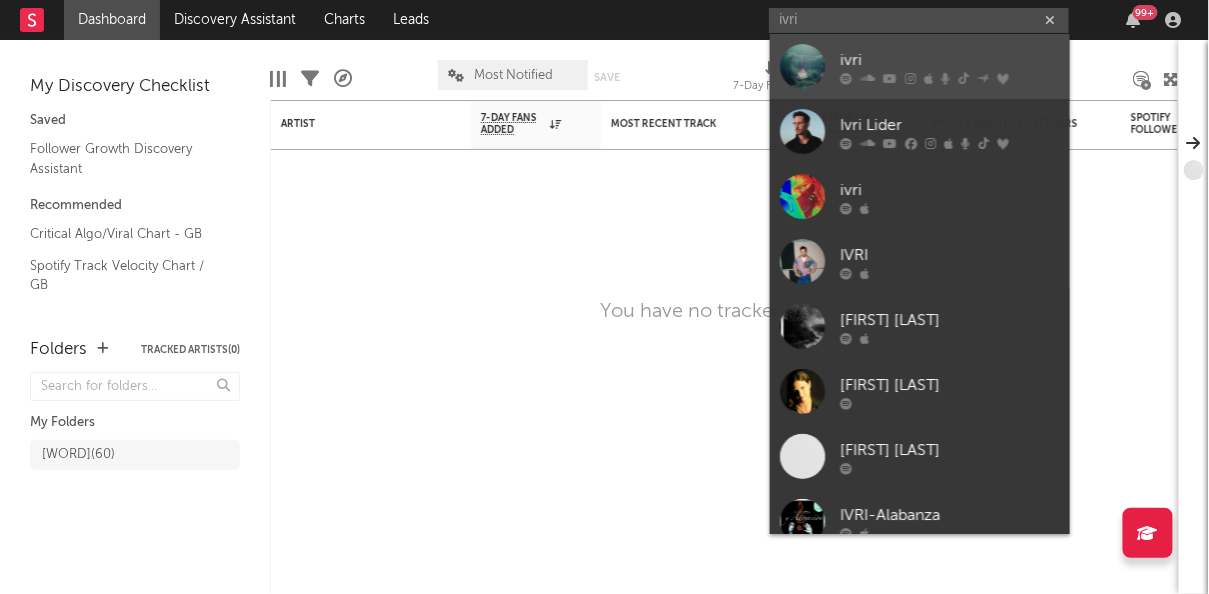 click on "ivri" at bounding box center [950, 60] 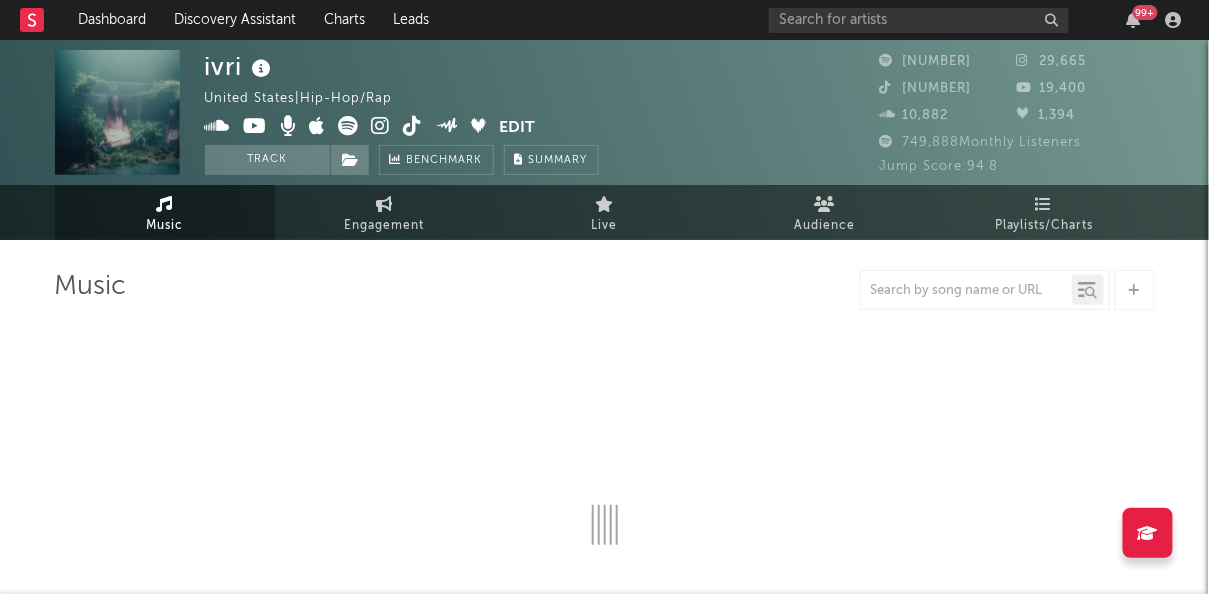 select on "6m" 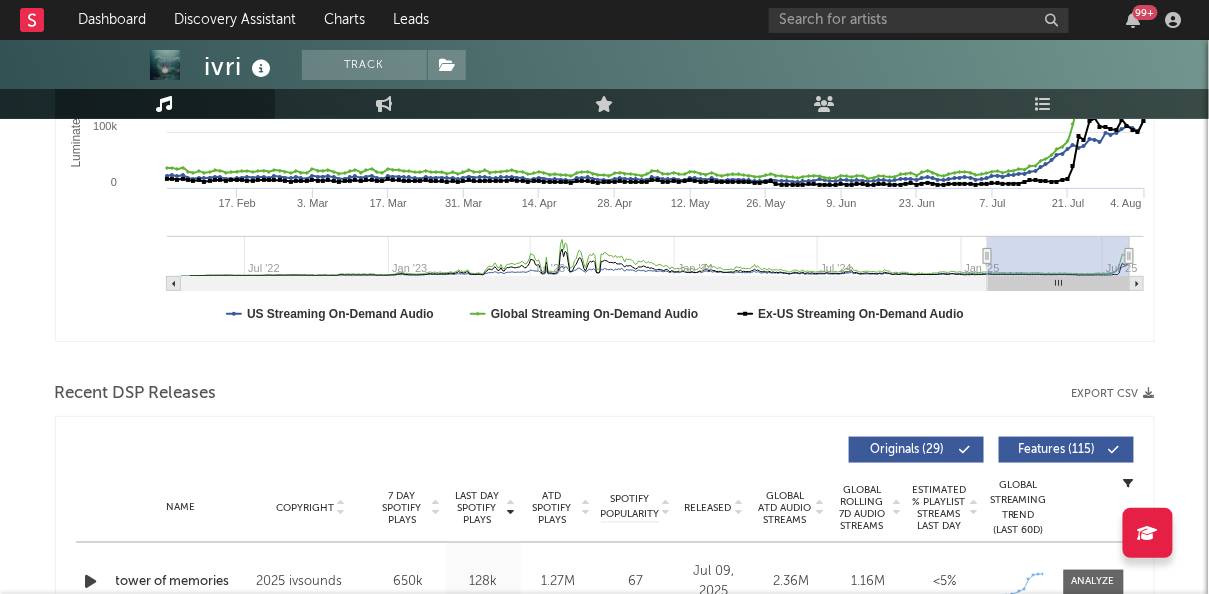 scroll, scrollTop: 0, scrollLeft: 0, axis: both 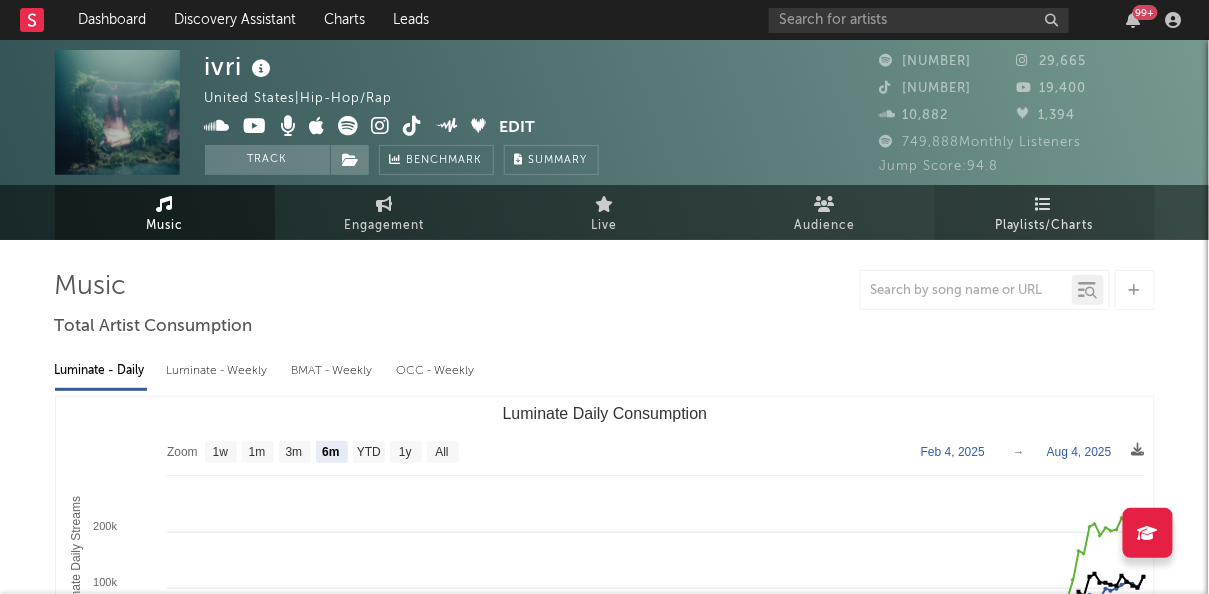 click on "Playlists/Charts" at bounding box center [1044, 226] 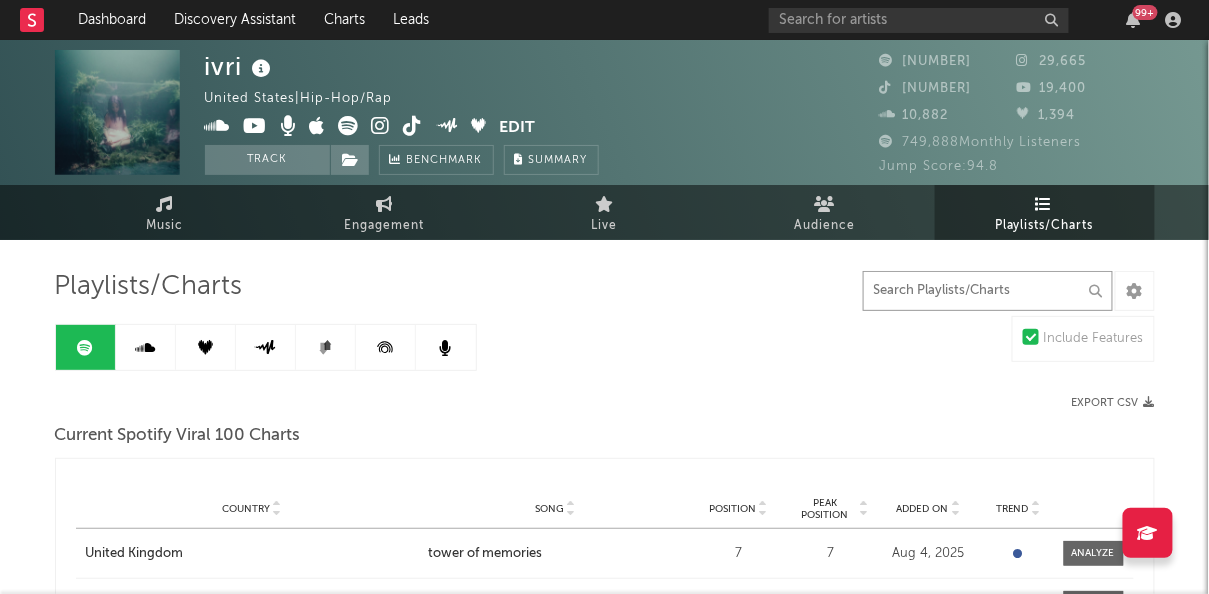 click at bounding box center (988, 291) 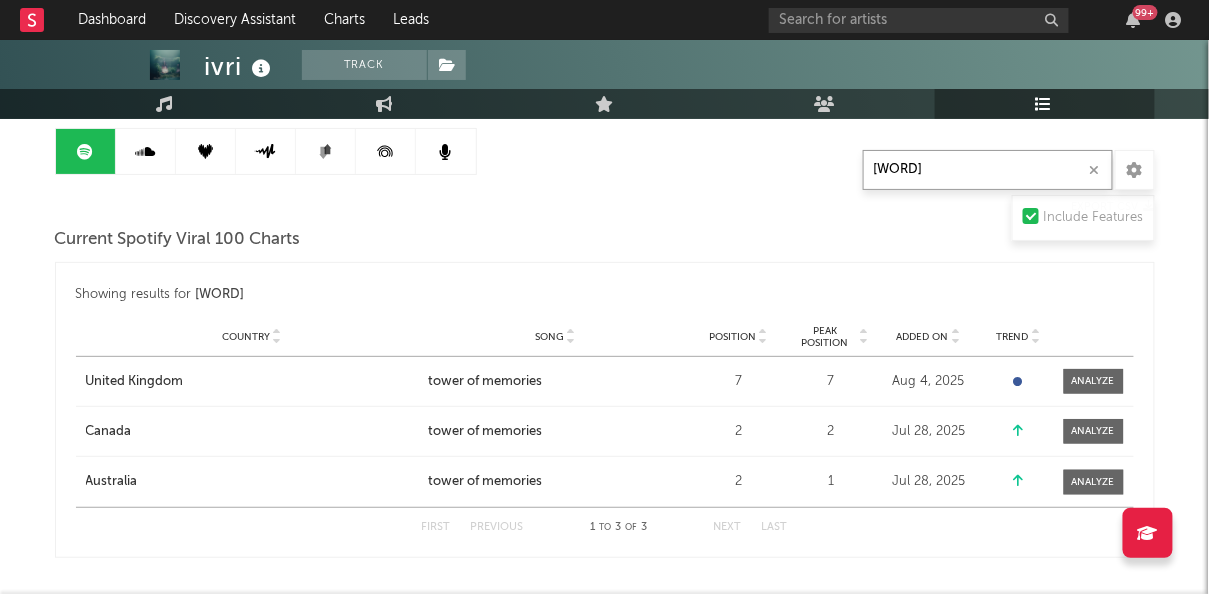 scroll, scrollTop: 196, scrollLeft: 0, axis: vertical 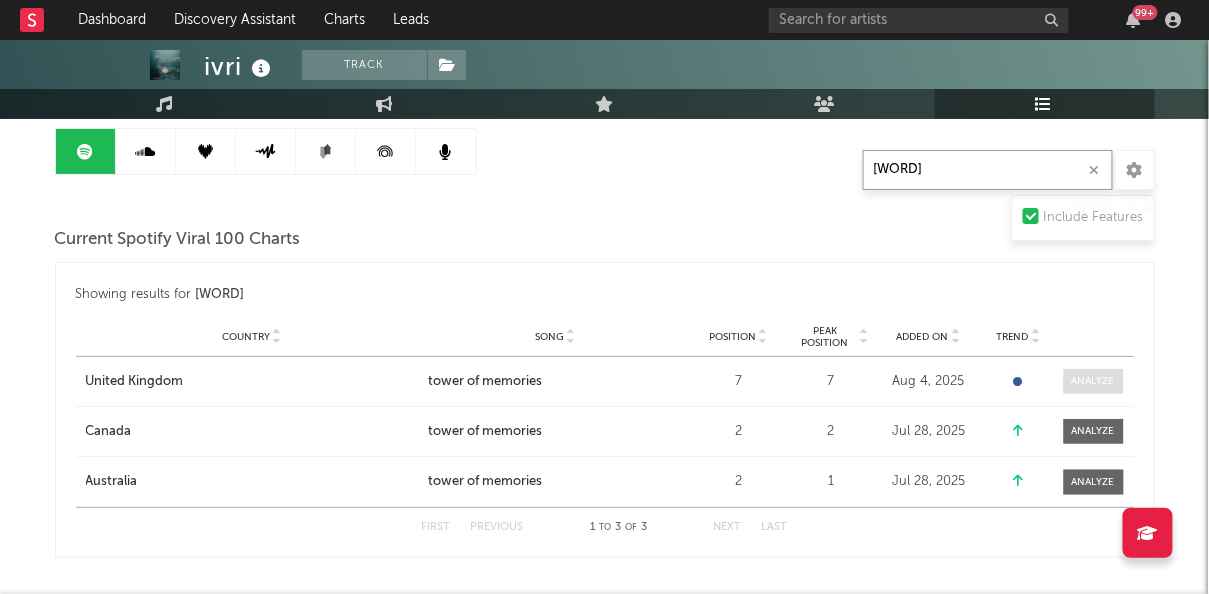 type on "[WORD]" 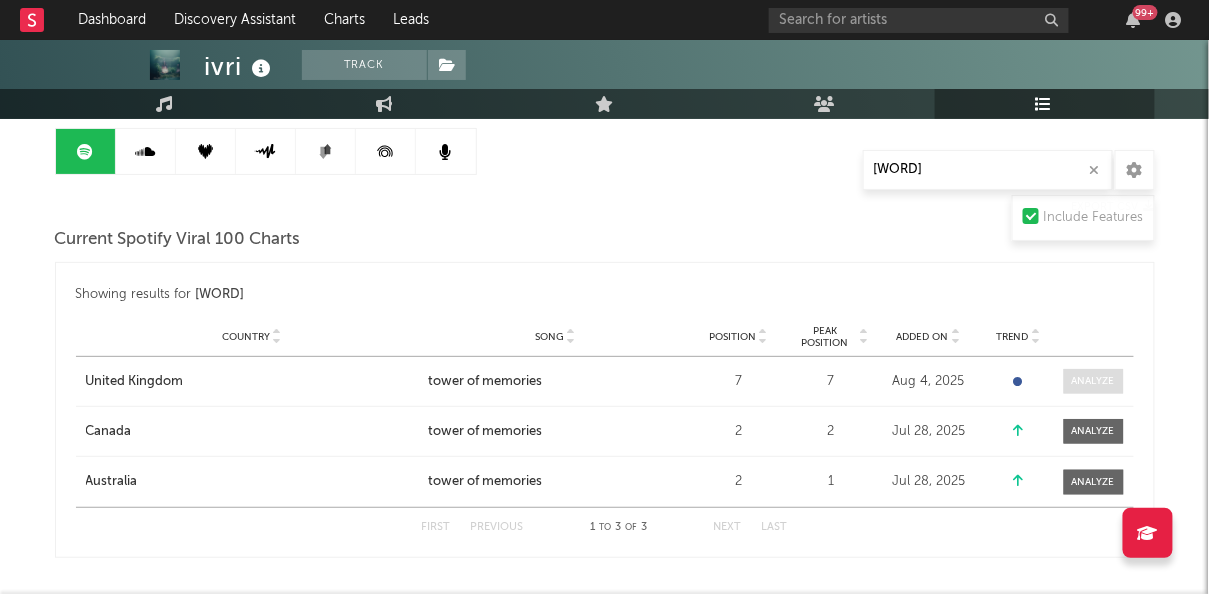 click at bounding box center (1093, 381) 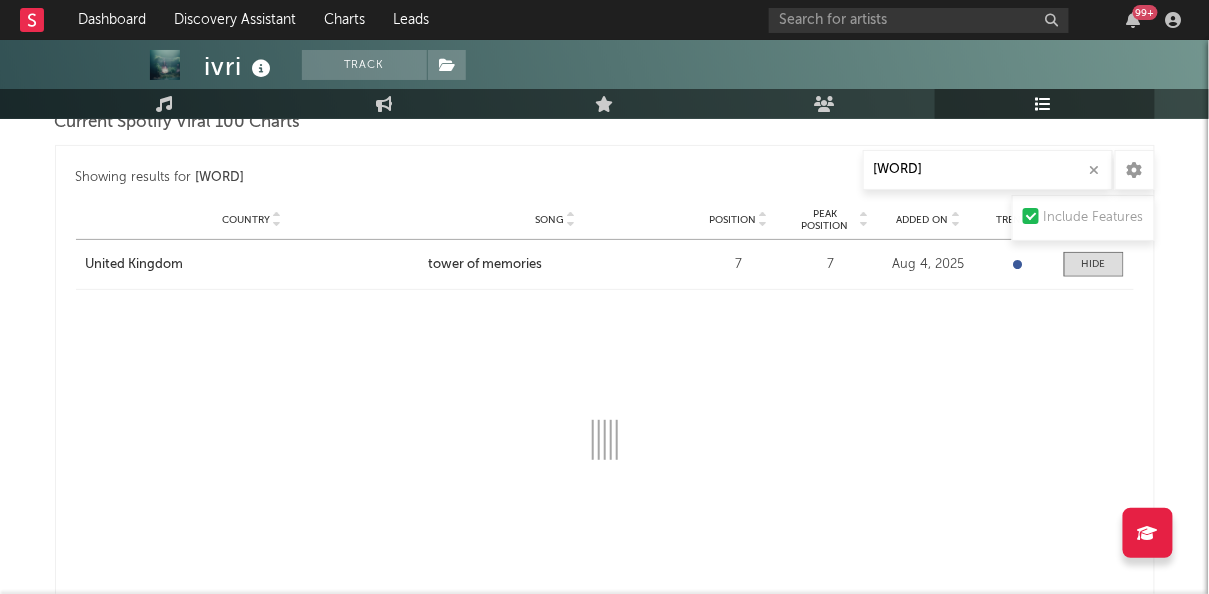 select on "1w" 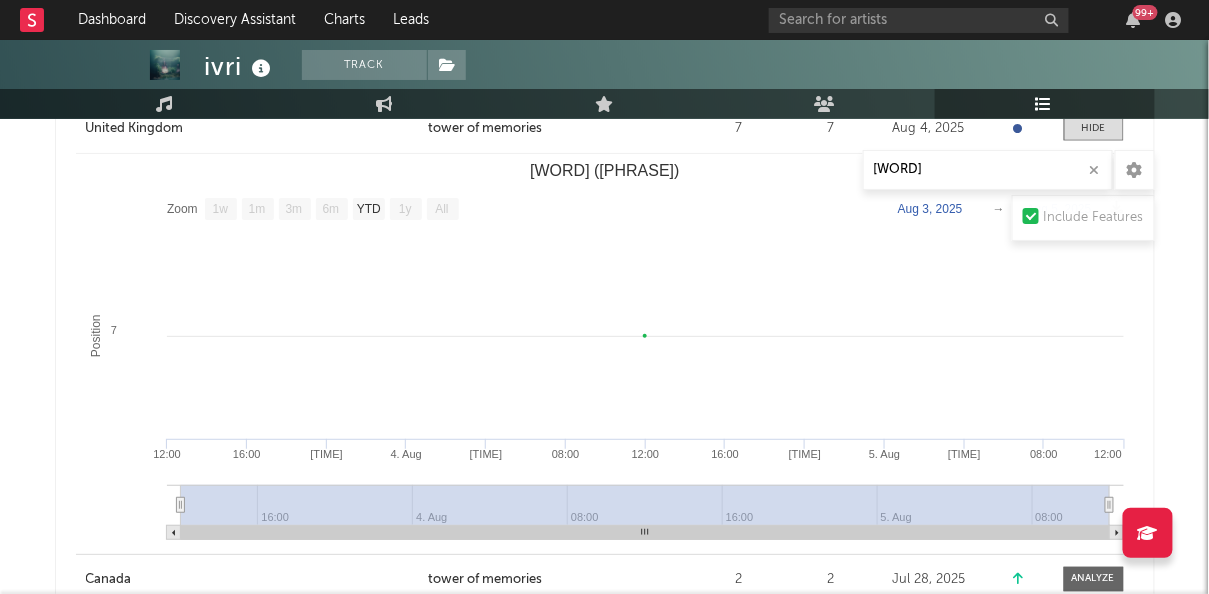 scroll, scrollTop: 469, scrollLeft: 0, axis: vertical 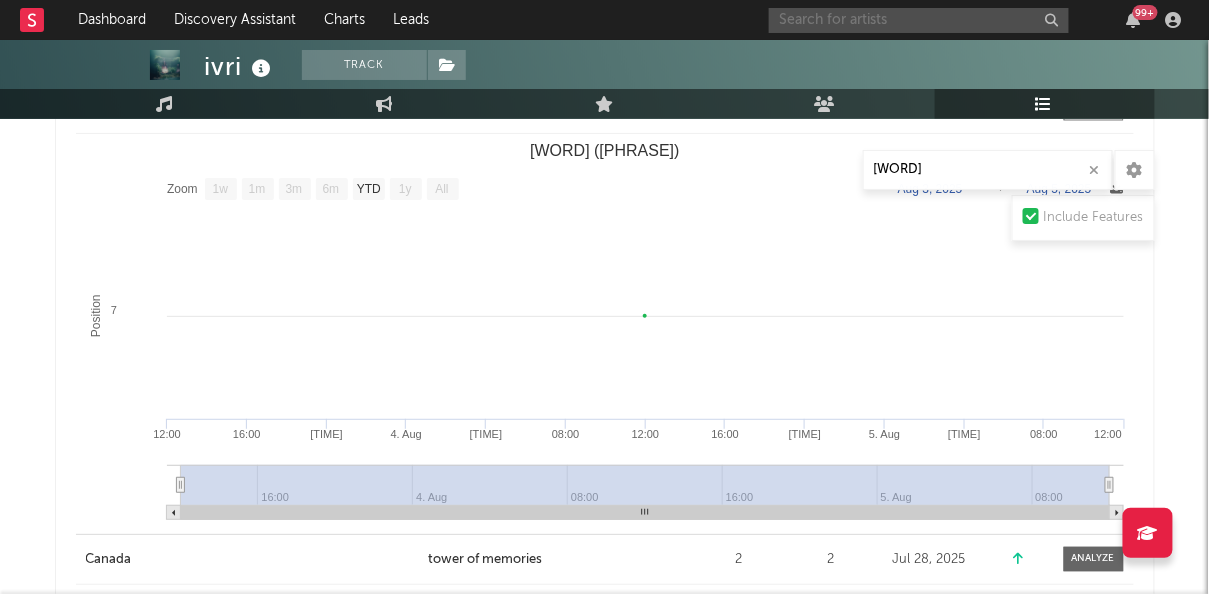 click at bounding box center [919, 20] 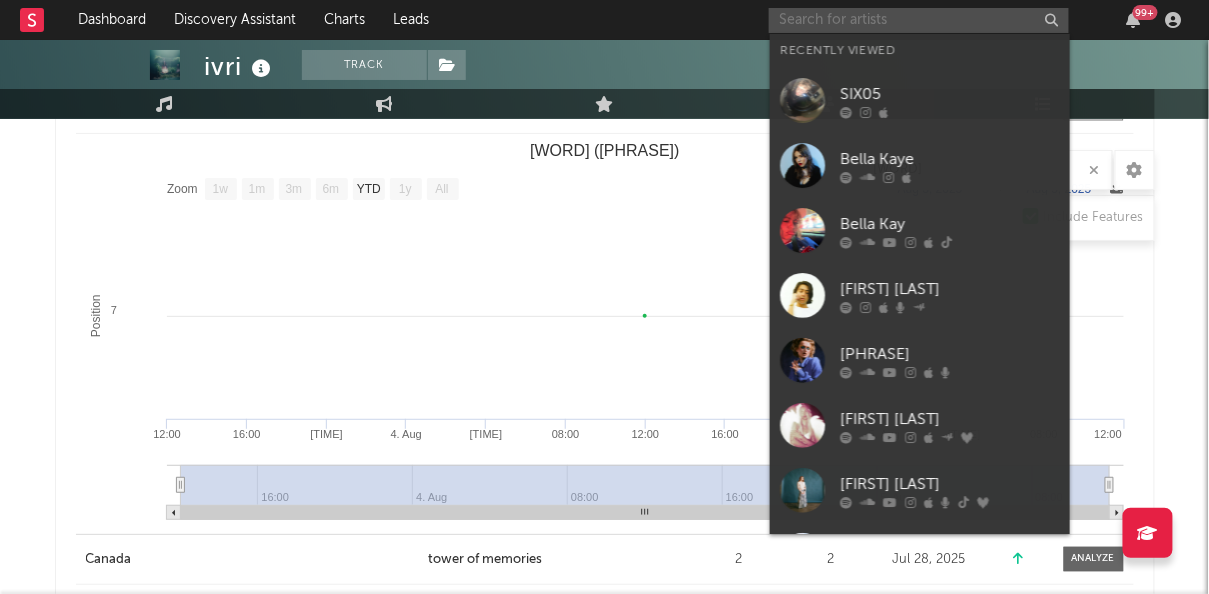 paste on "[FIRST] [LAST]" 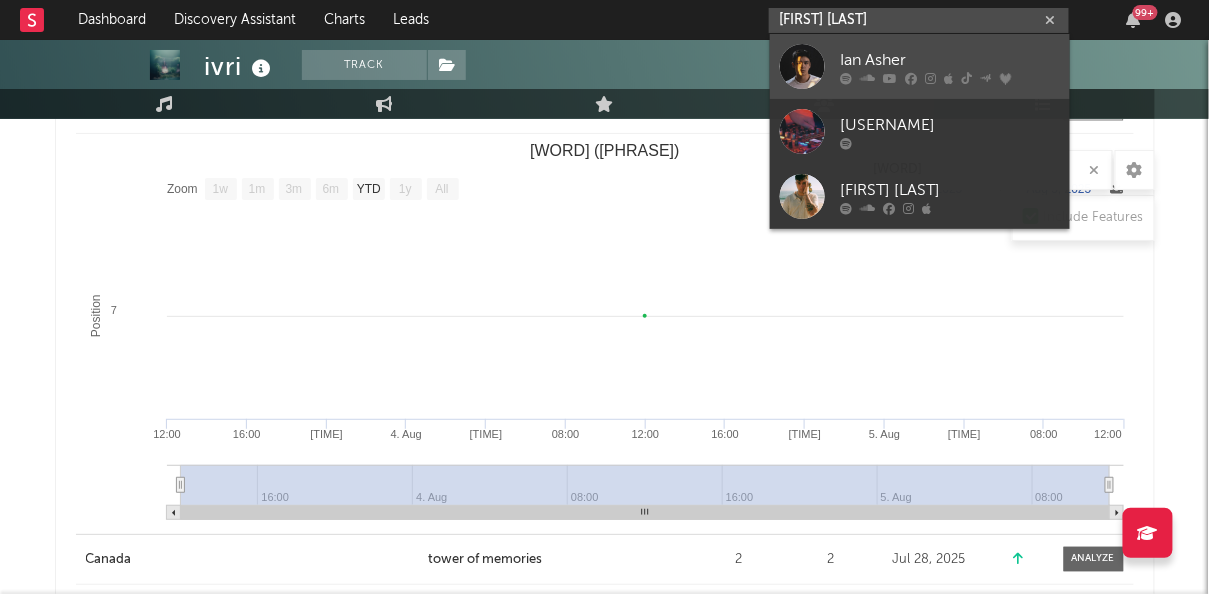 type on "[FIRST] [LAST]" 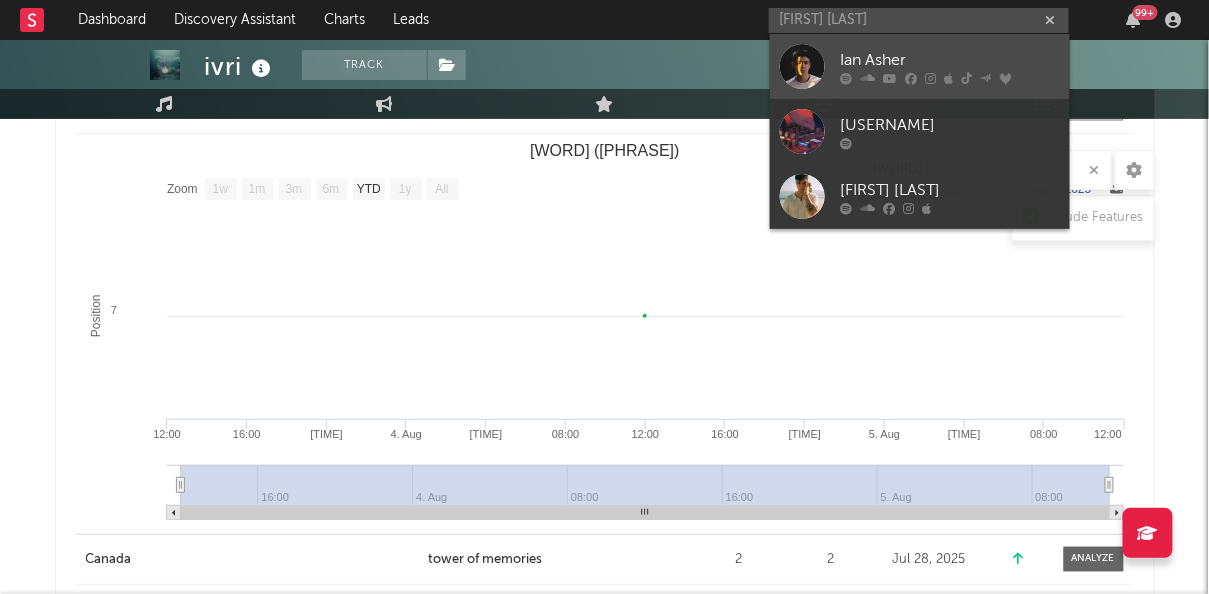 click on "Ian Asher" at bounding box center [950, 60] 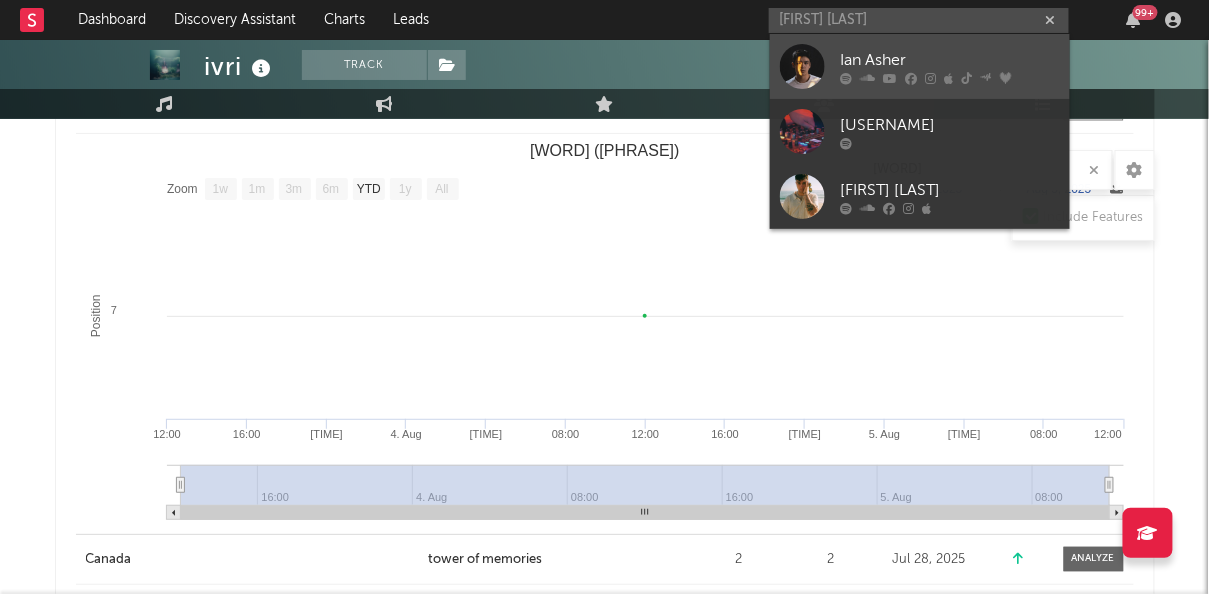 type 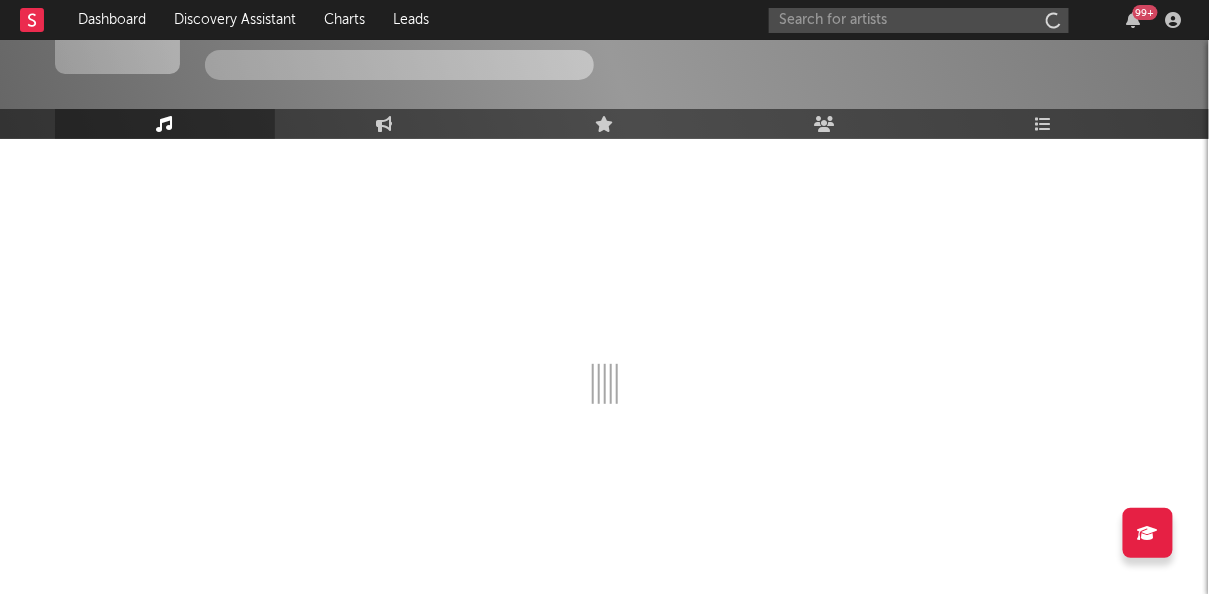 scroll, scrollTop: 100, scrollLeft: 0, axis: vertical 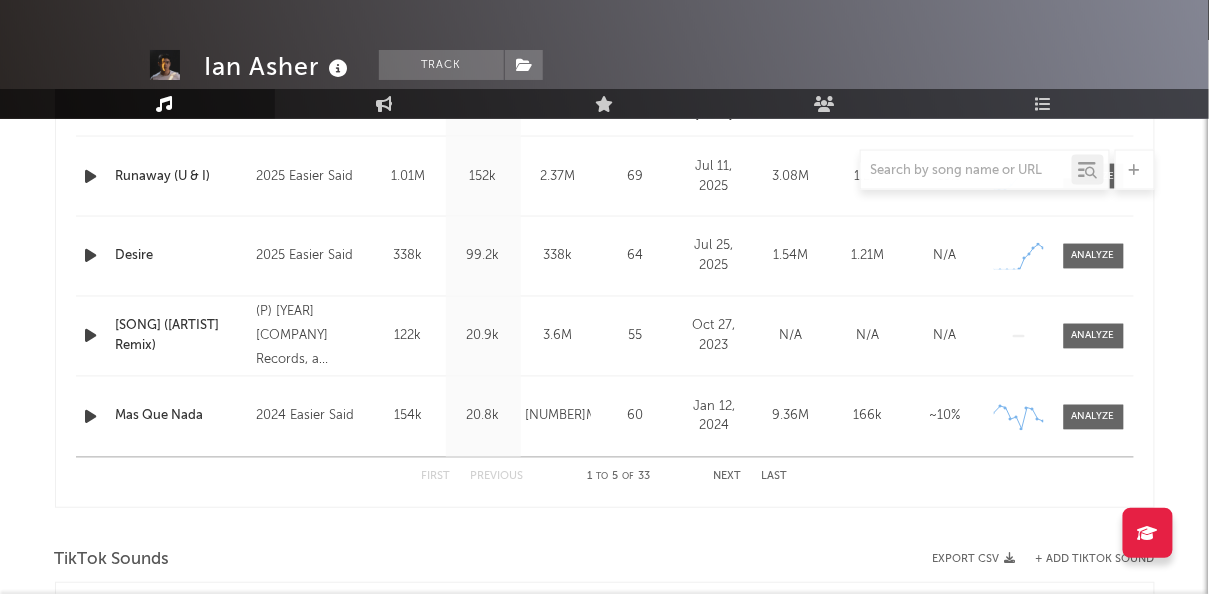 select on "6m" 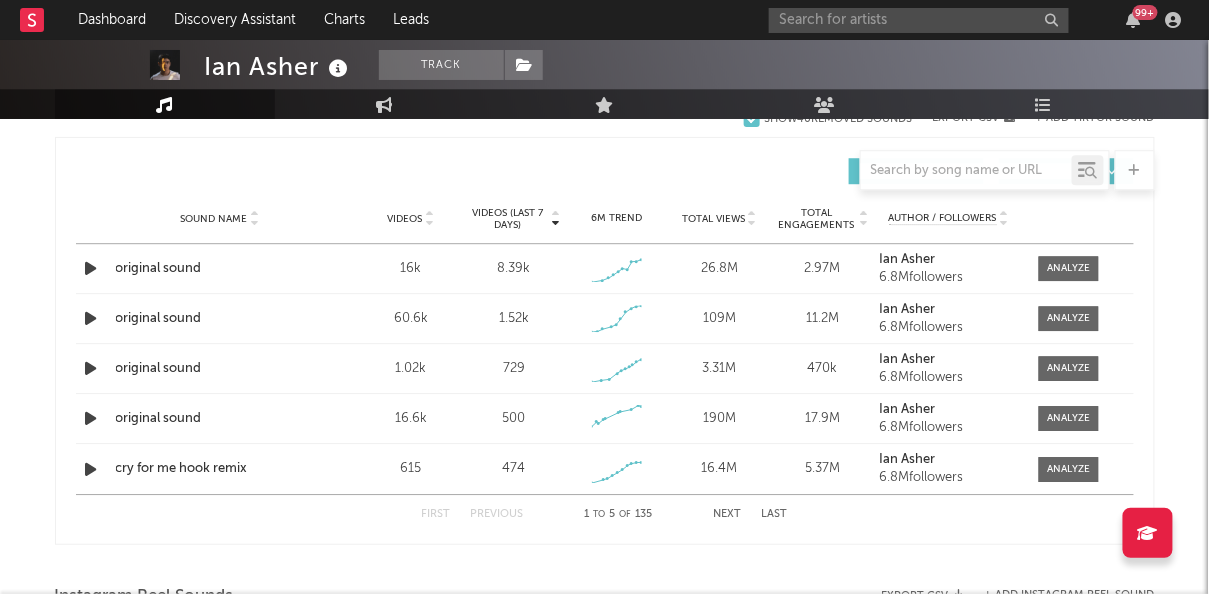 scroll, scrollTop: 1381, scrollLeft: 0, axis: vertical 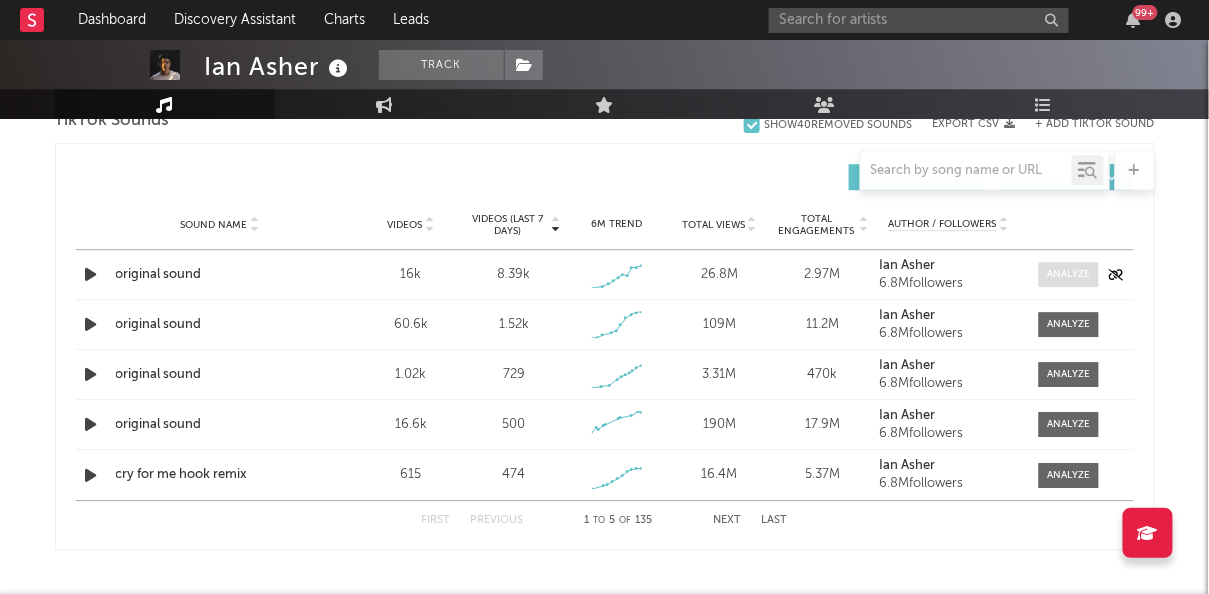 click at bounding box center [1068, 274] 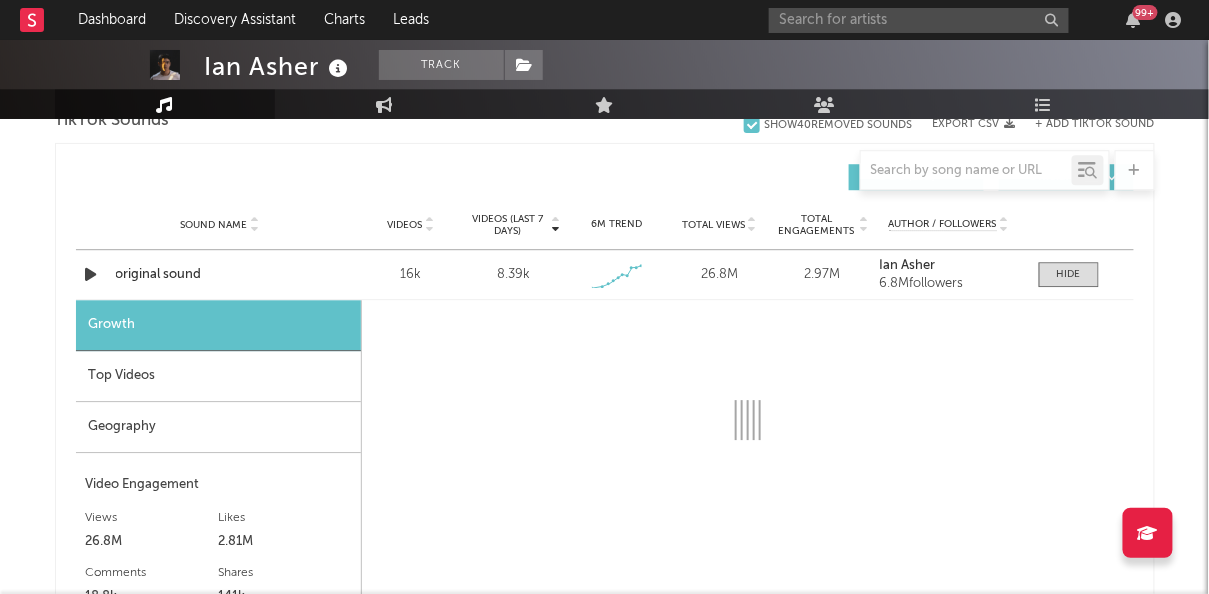 select on "1w" 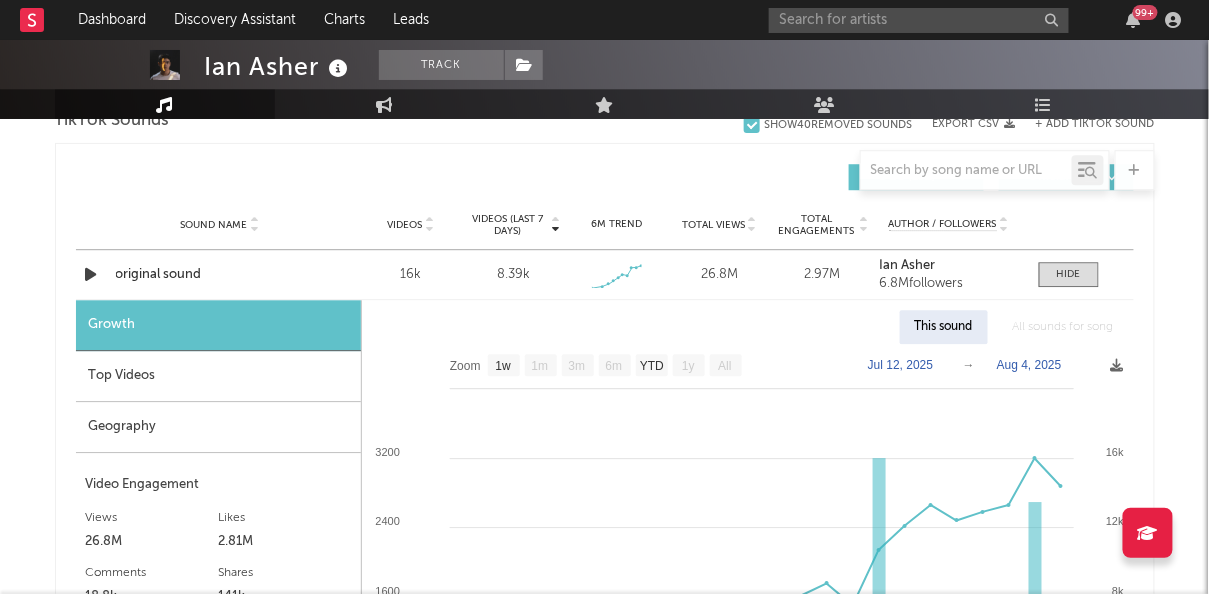 click on "Top Videos" at bounding box center (218, 376) 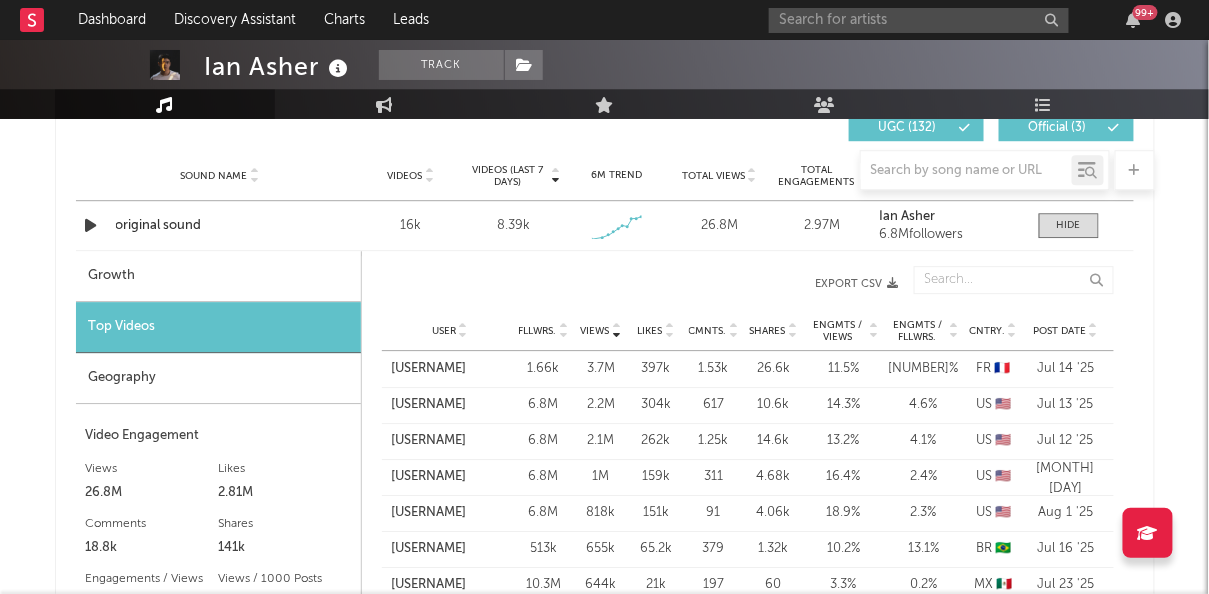 scroll, scrollTop: 1460, scrollLeft: 0, axis: vertical 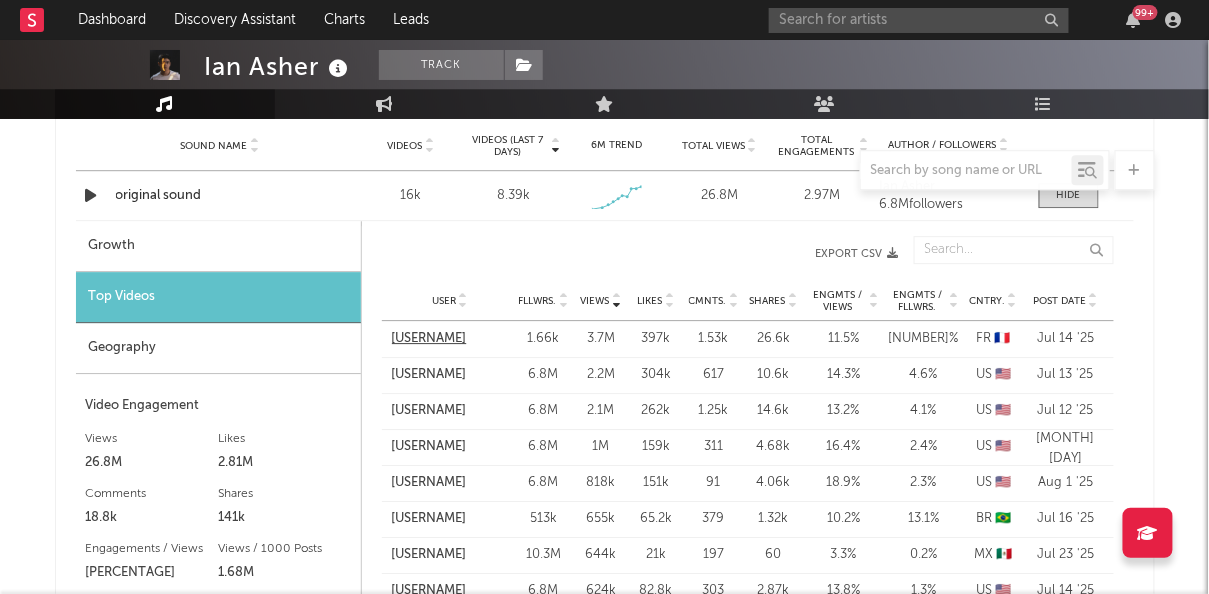 click on "[USERNAME]" at bounding box center [429, 339] 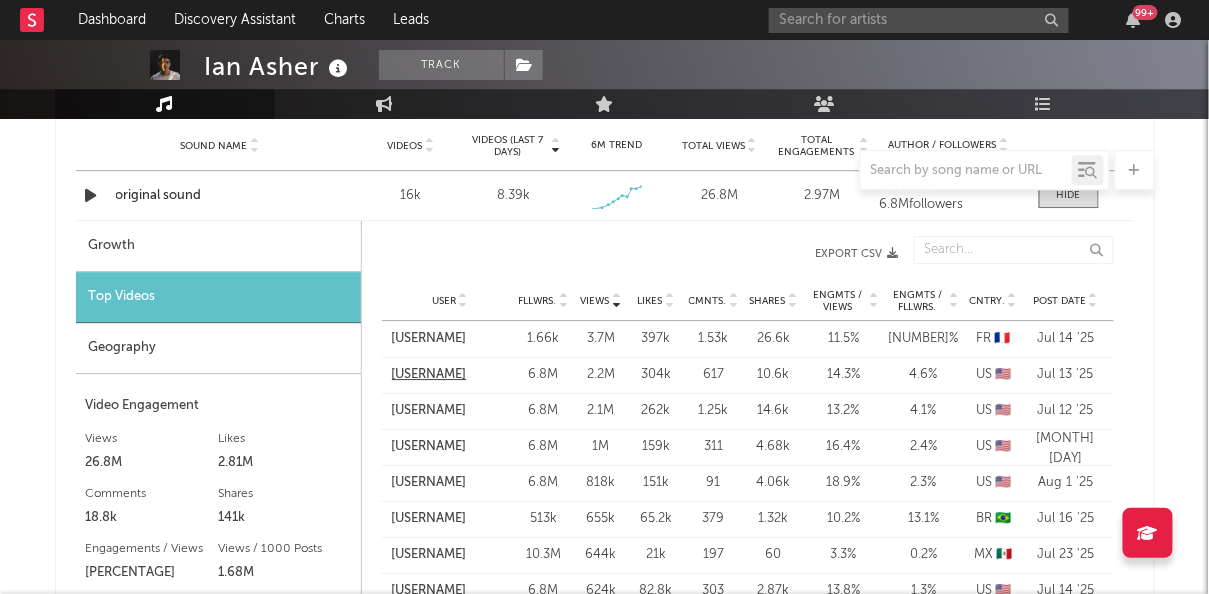 click on "[USERNAME]" at bounding box center [429, 375] 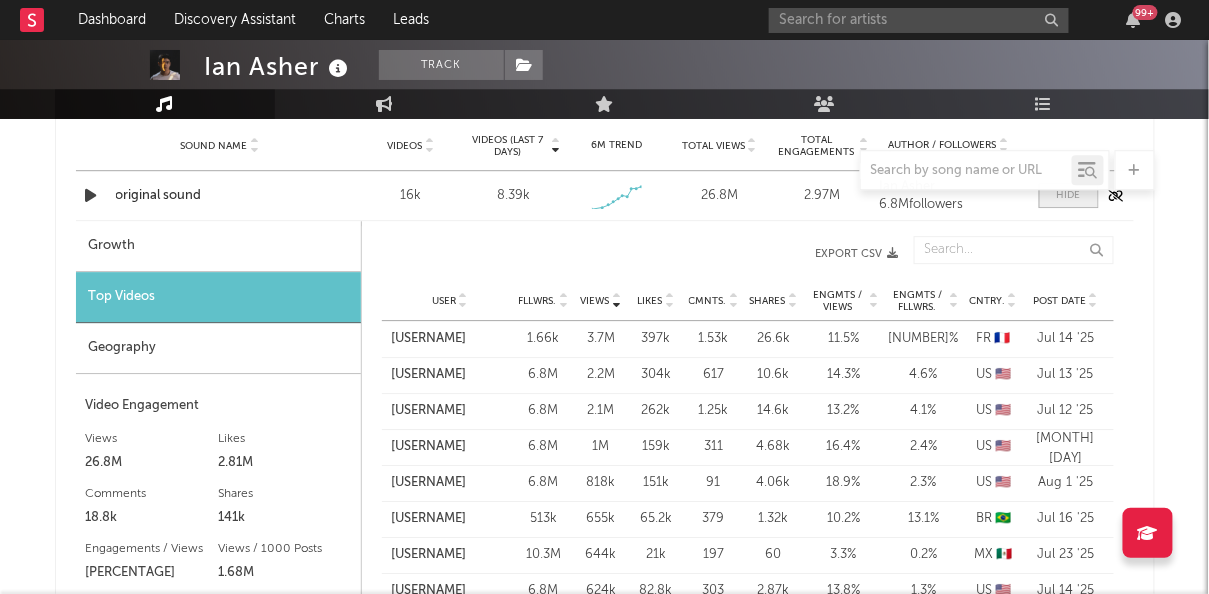 click at bounding box center (1069, 195) 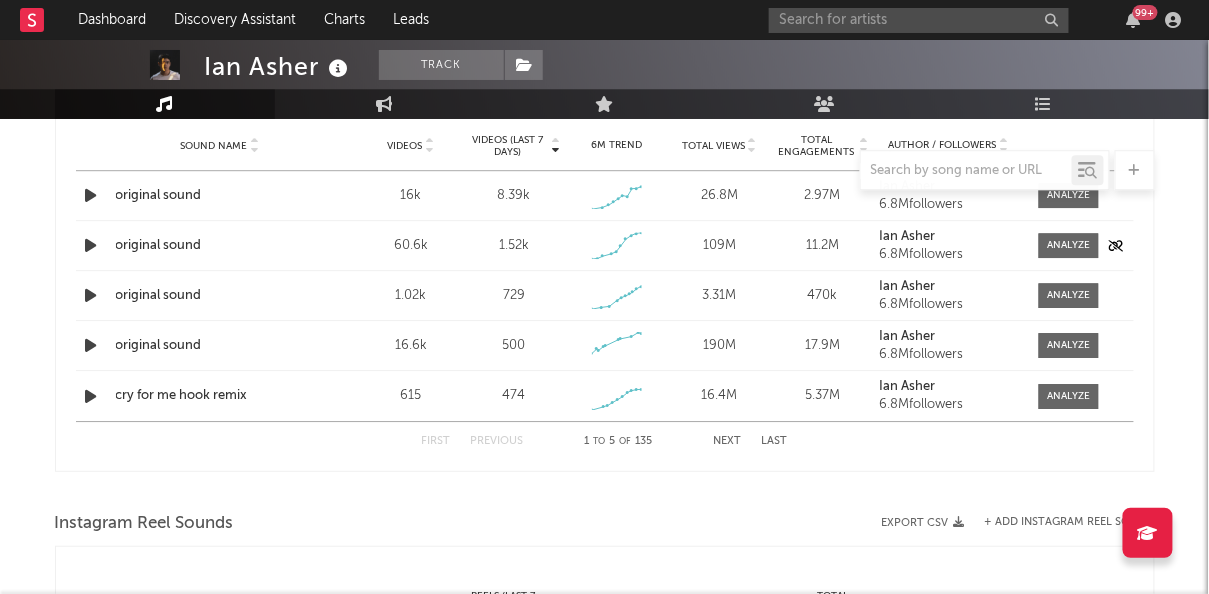 click at bounding box center [91, 245] 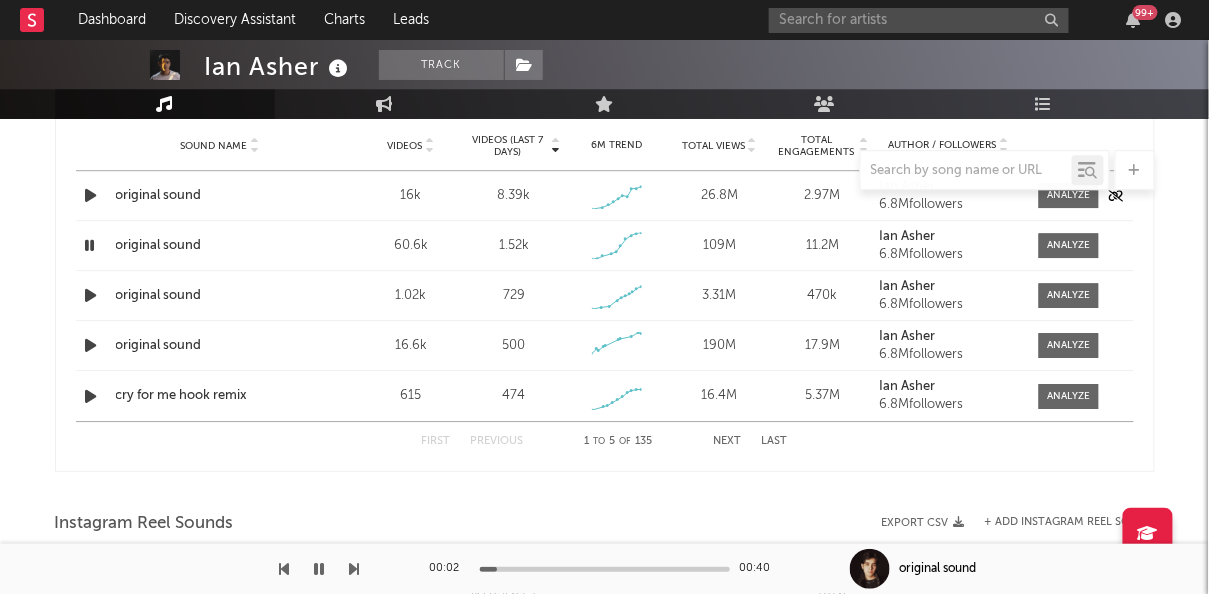 click at bounding box center (91, 195) 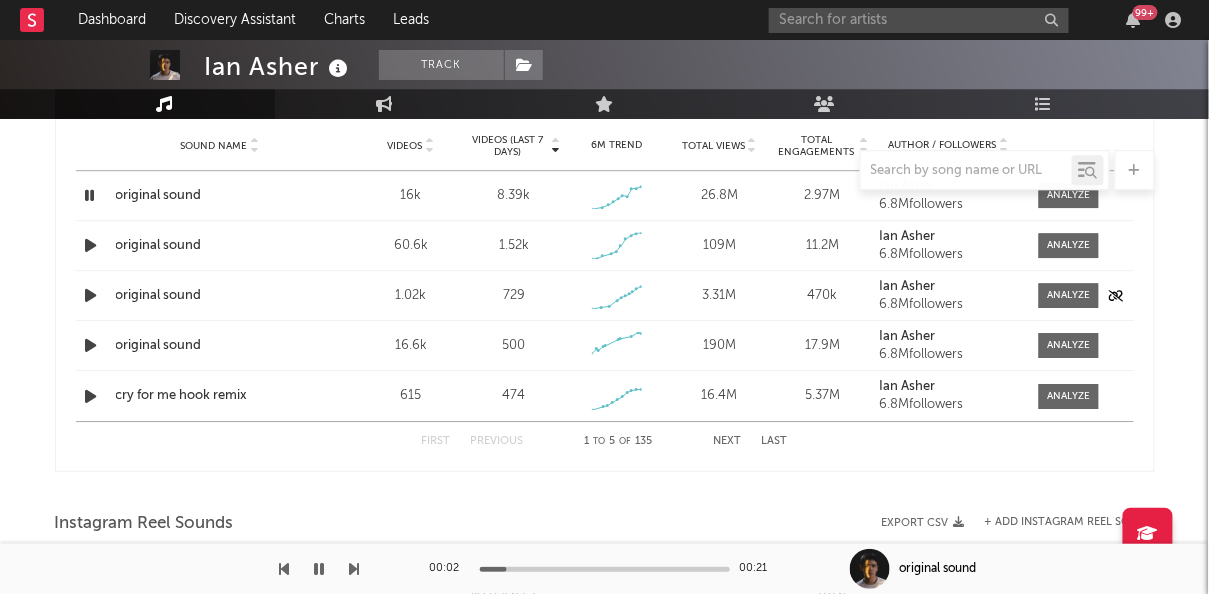 click at bounding box center (91, 295) 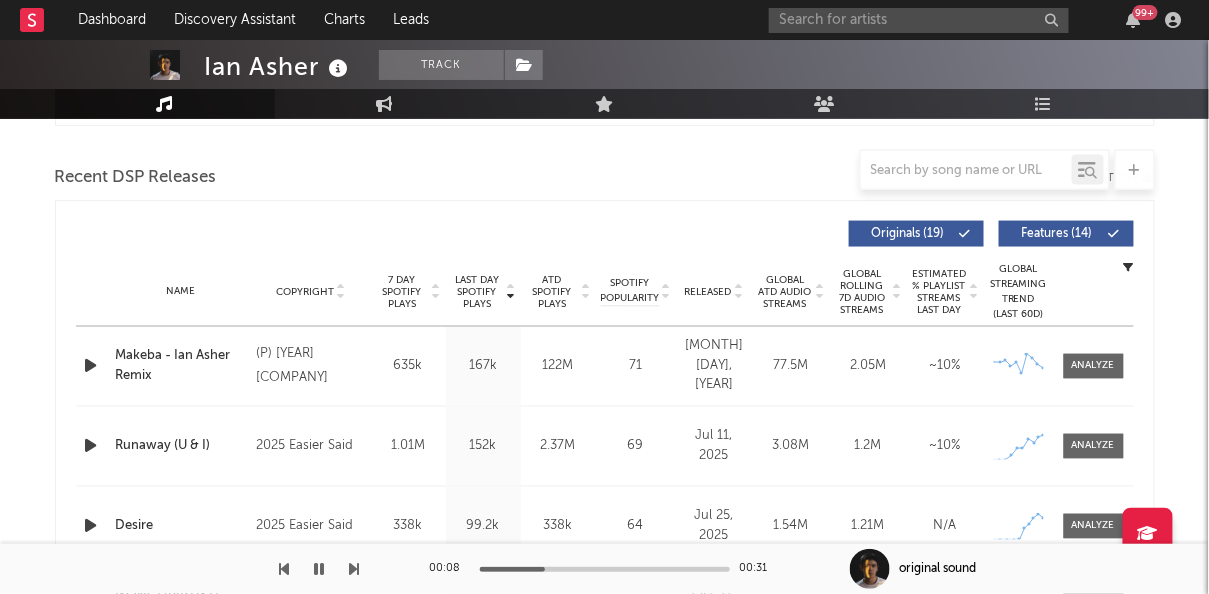 scroll, scrollTop: 0, scrollLeft: 0, axis: both 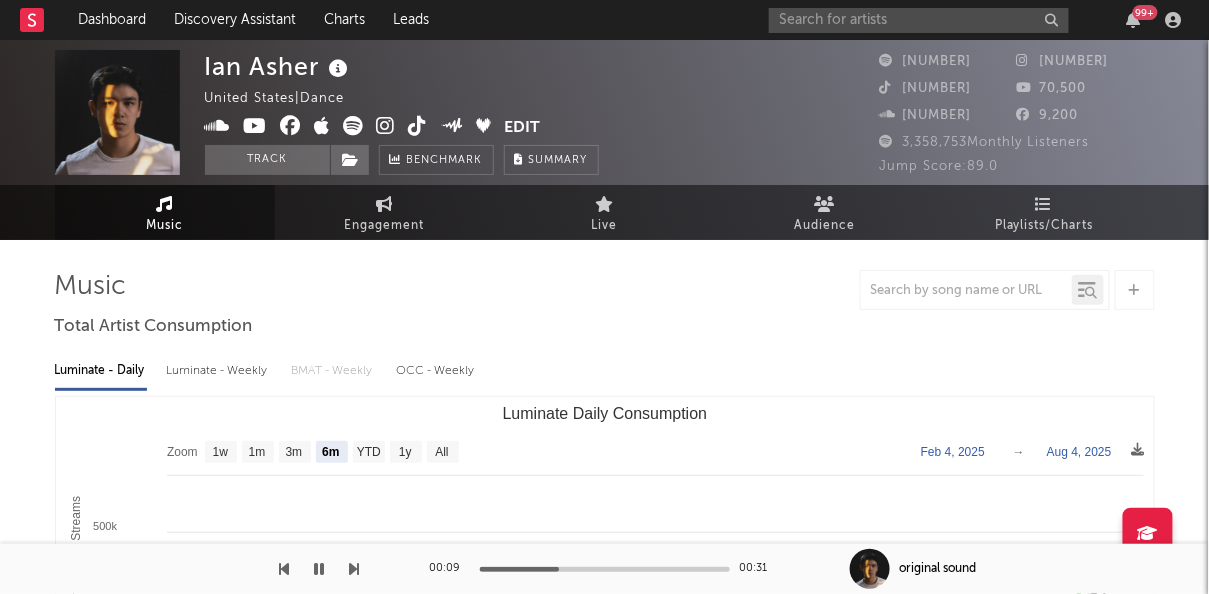 click at bounding box center (418, 126) 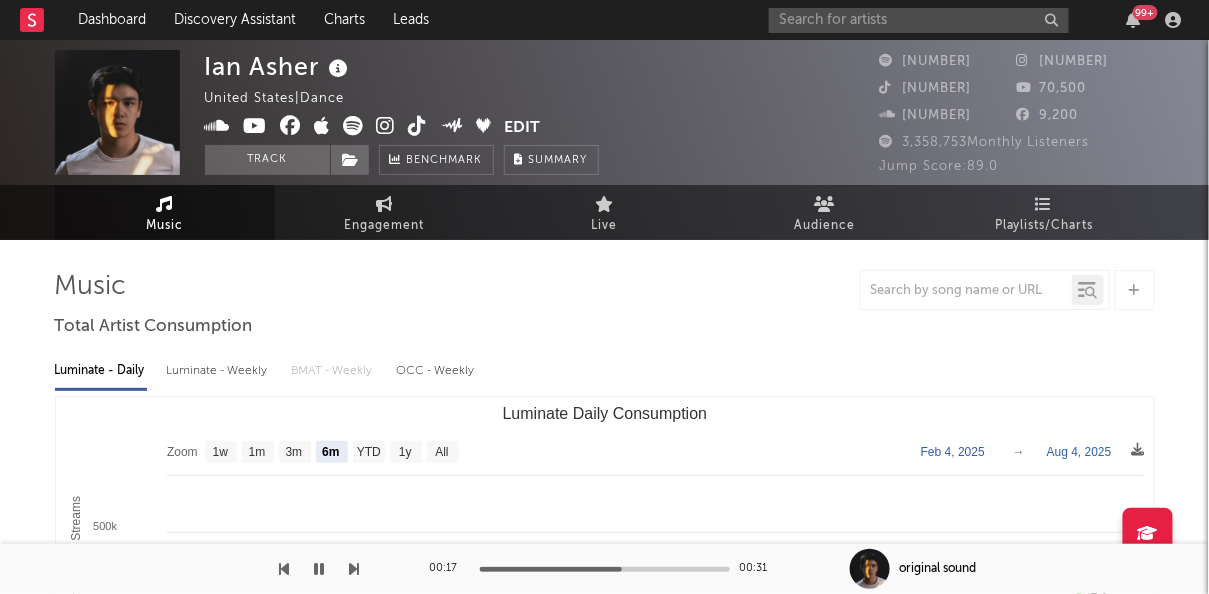 click at bounding box center [320, 569] 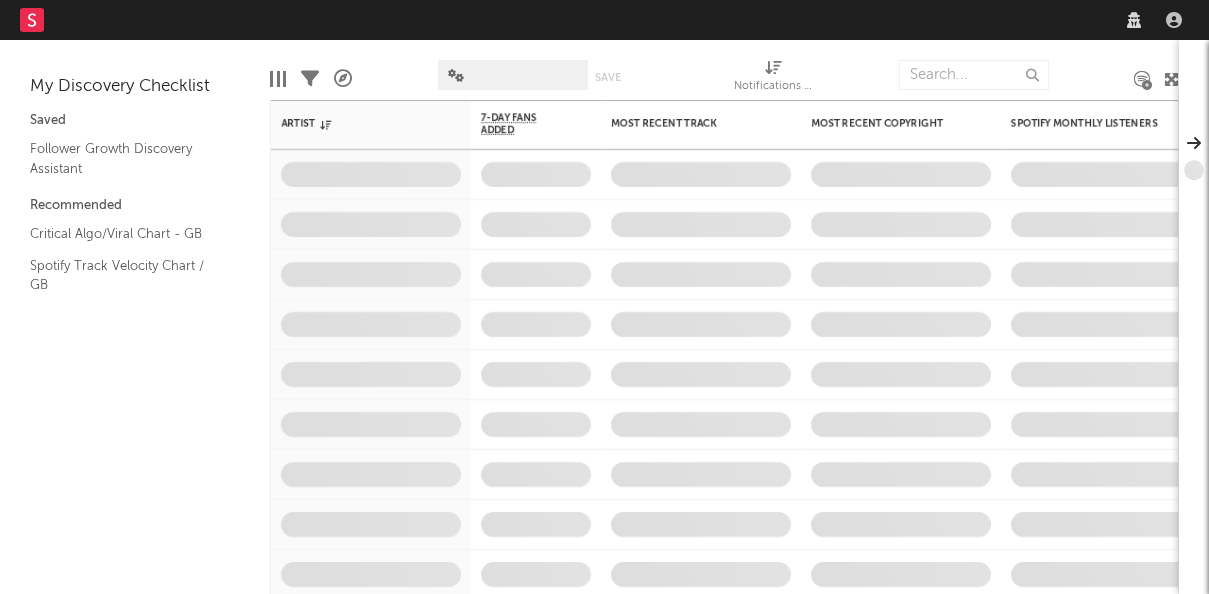 scroll, scrollTop: 0, scrollLeft: 0, axis: both 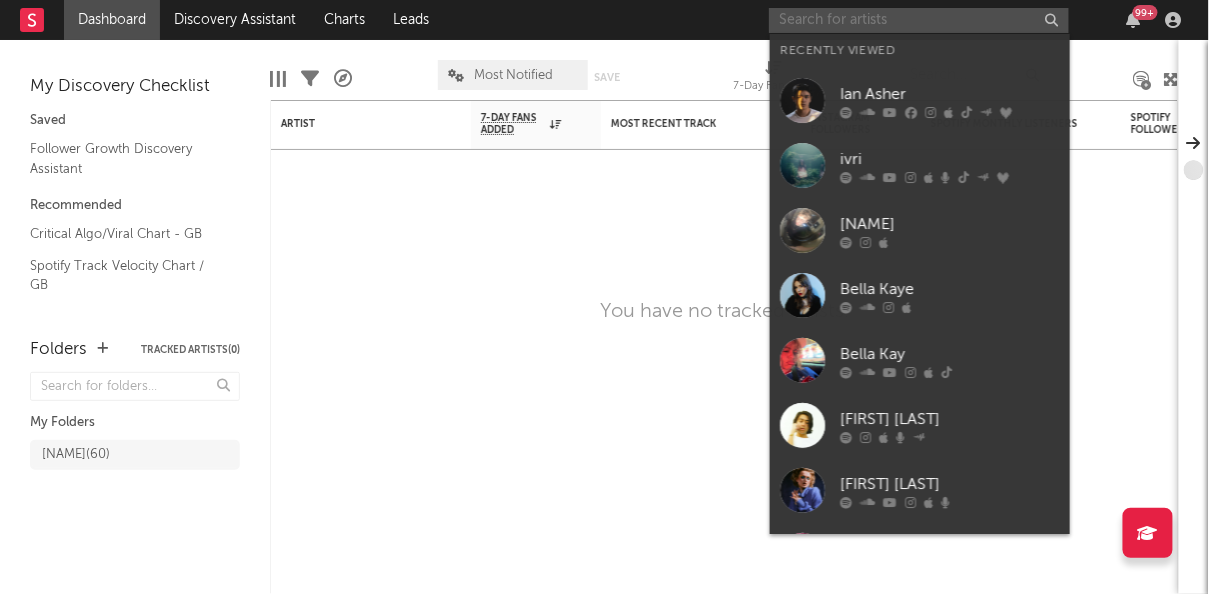 click at bounding box center (919, 20) 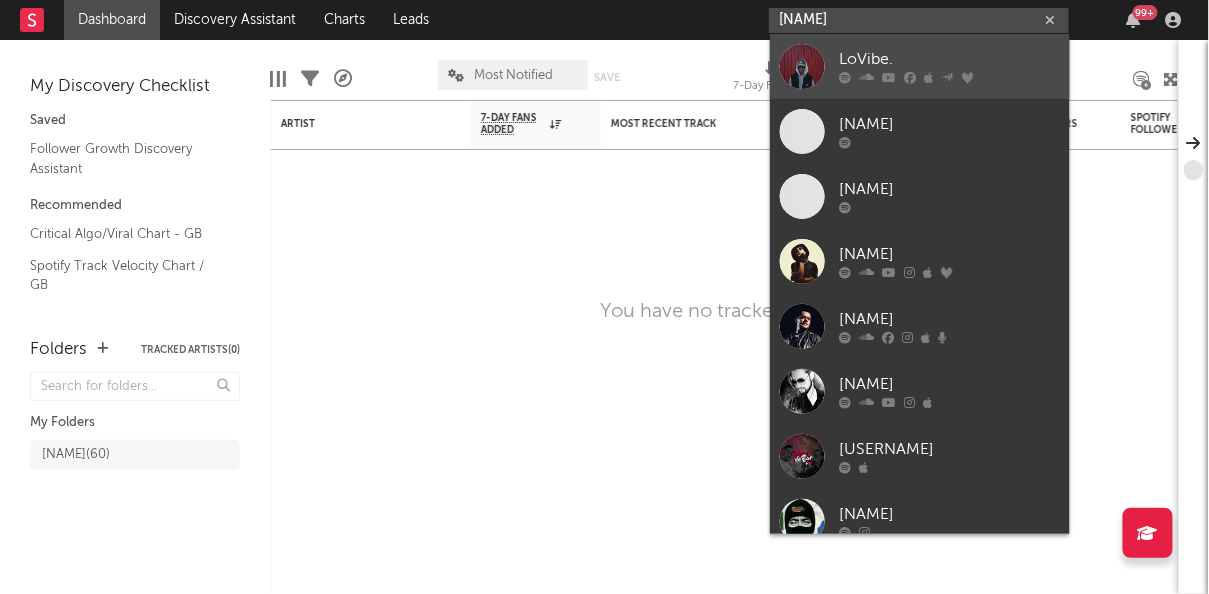 type on "LOVIBE" 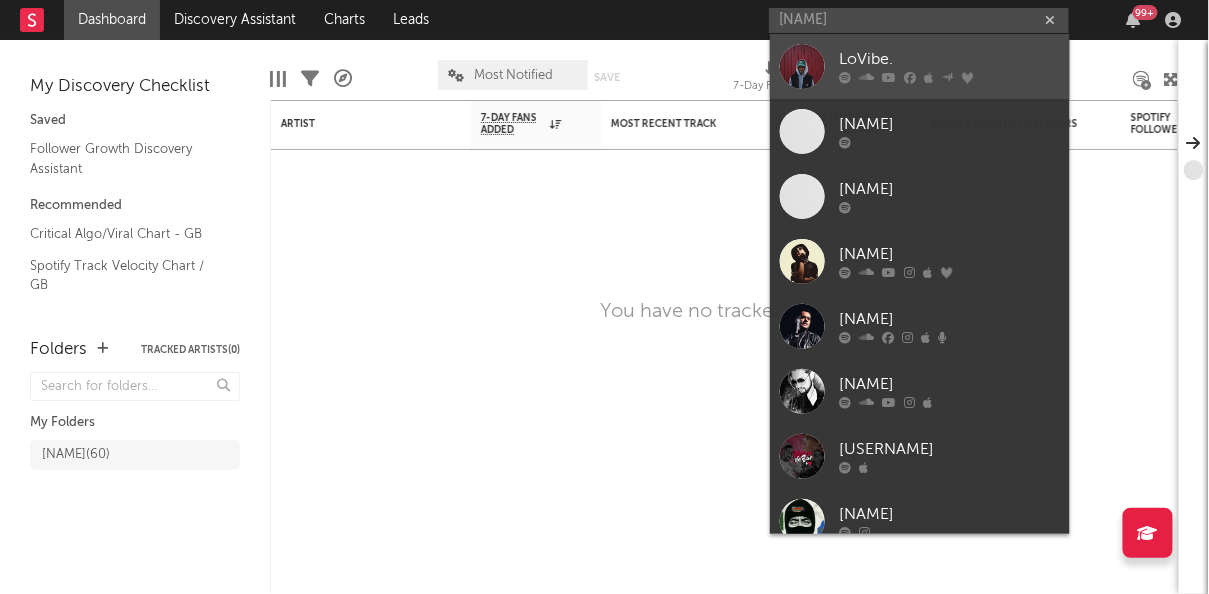 click on "LoVibe." at bounding box center (950, 60) 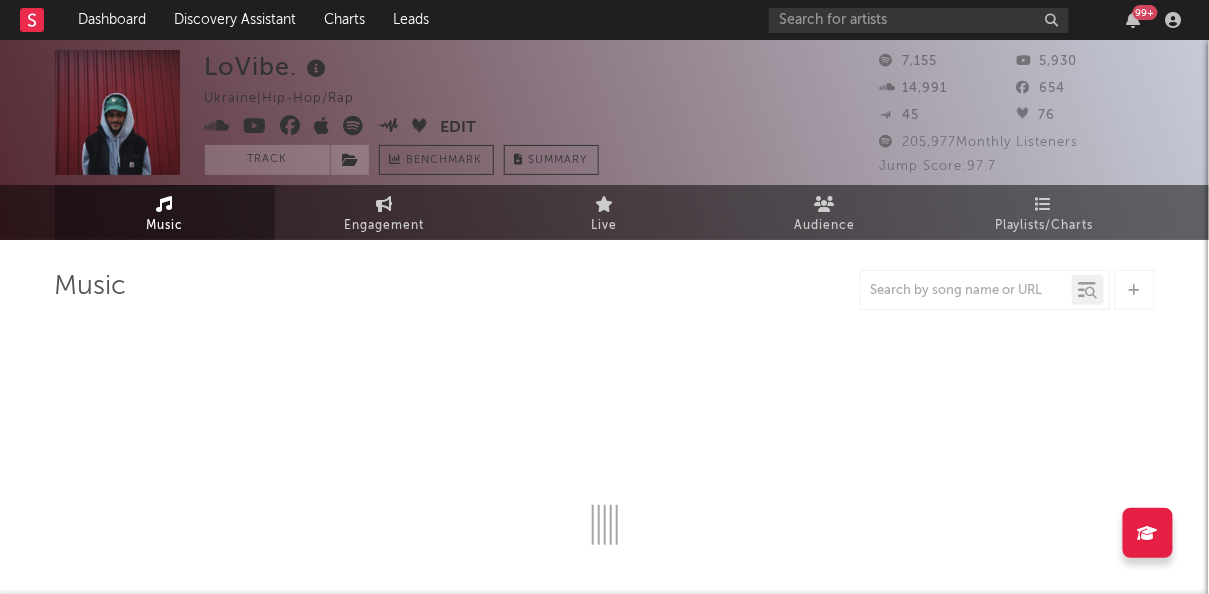 select on "6m" 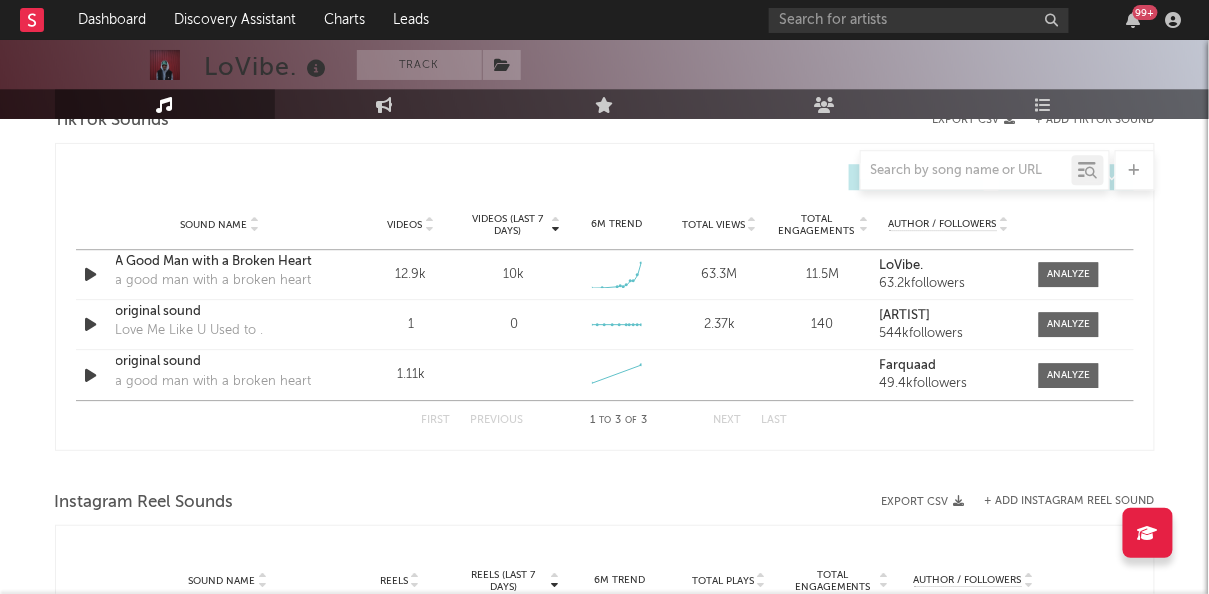 scroll, scrollTop: 1384, scrollLeft: 0, axis: vertical 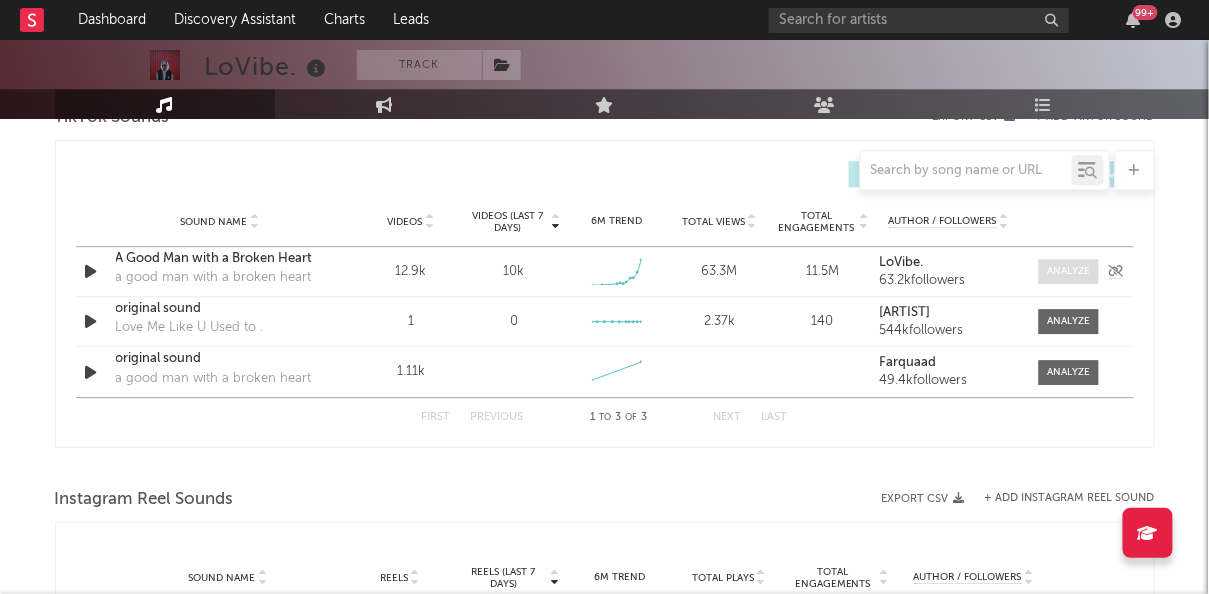click at bounding box center (1069, 271) 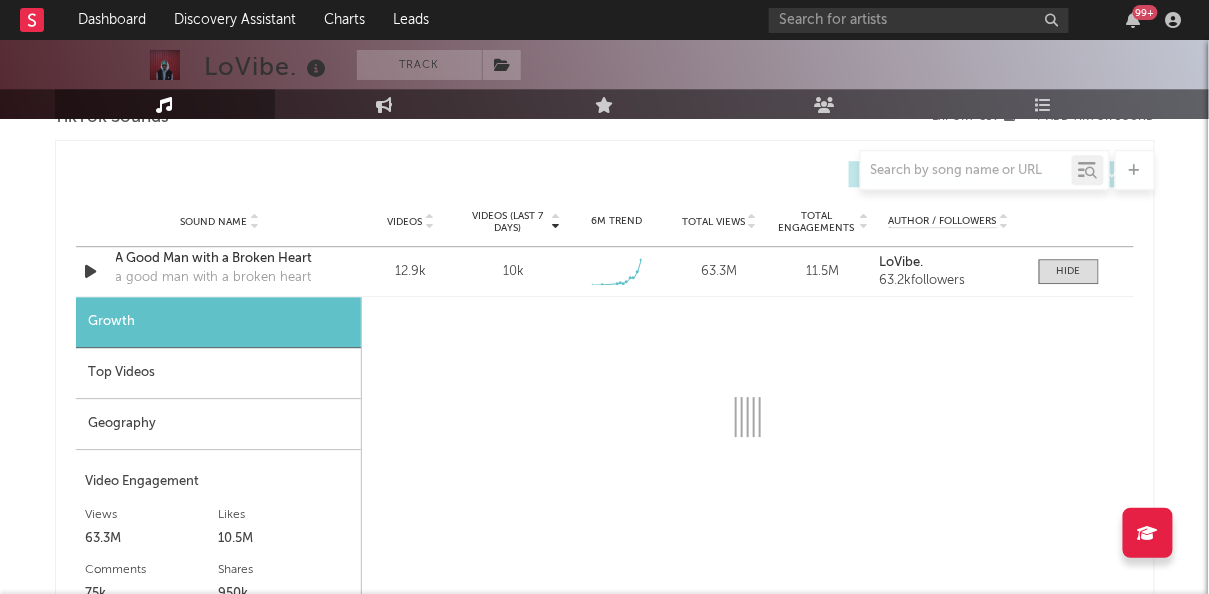 select on "1w" 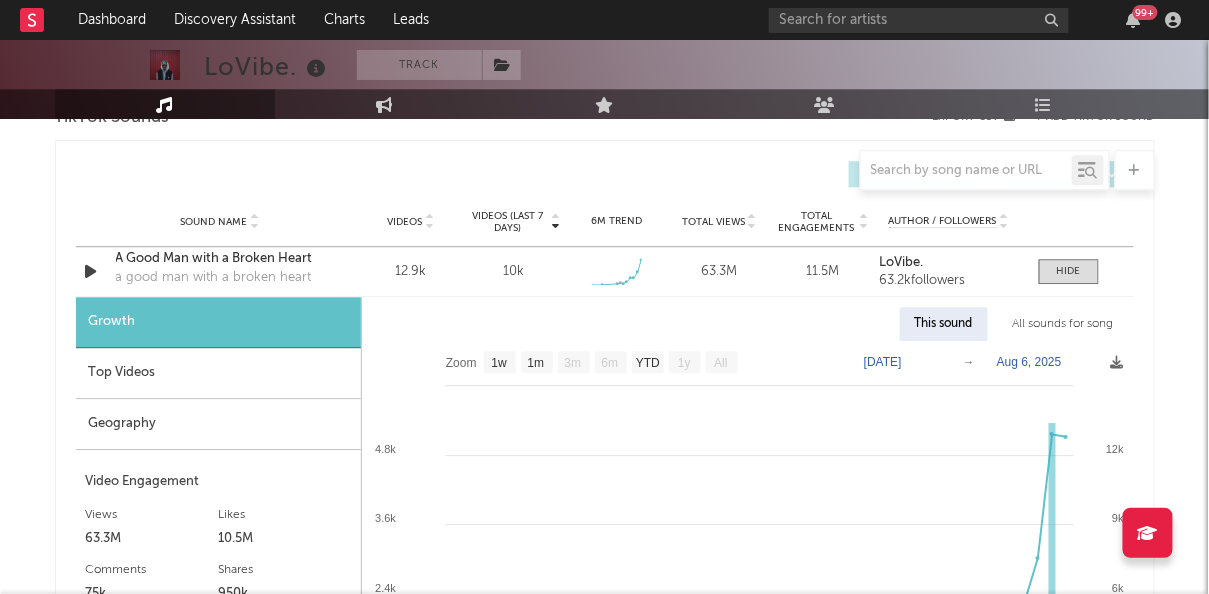 click on "Top Videos" at bounding box center [218, 373] 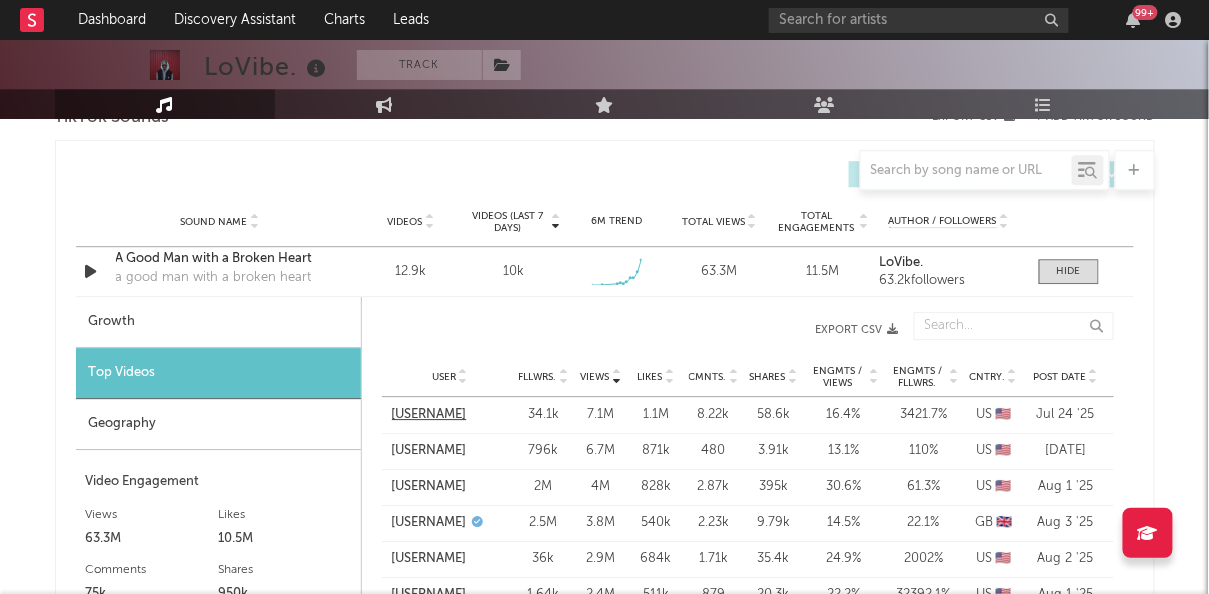 click on "@itstdrew" at bounding box center [429, 415] 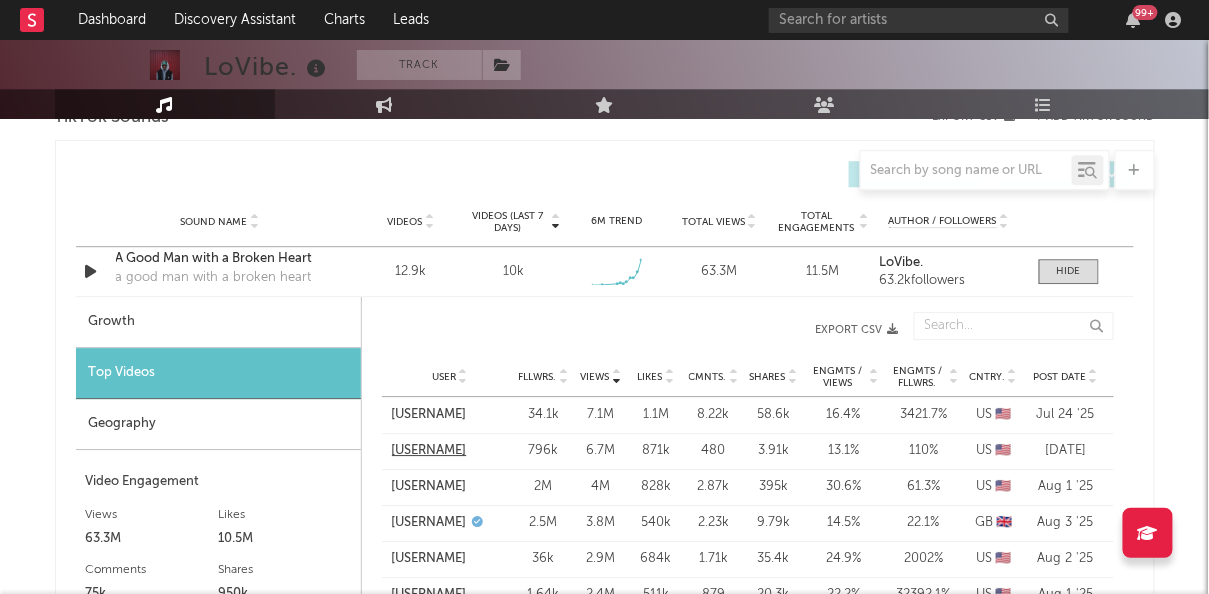 click on "@j23hart" at bounding box center [429, 451] 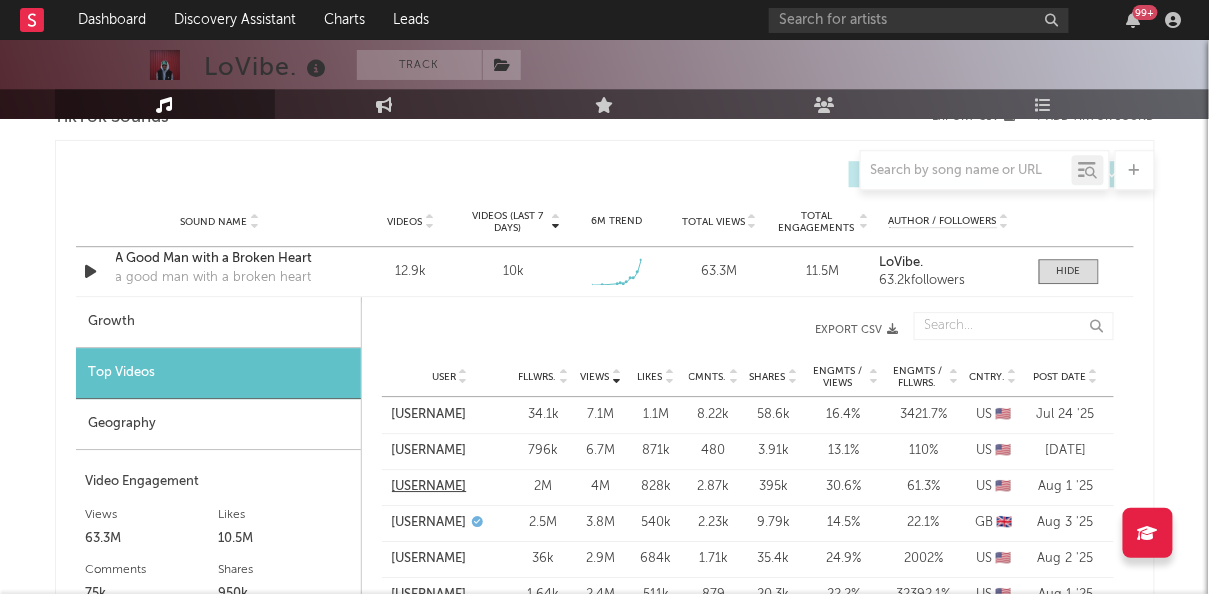 click on "@whereisamaru" at bounding box center [429, 487] 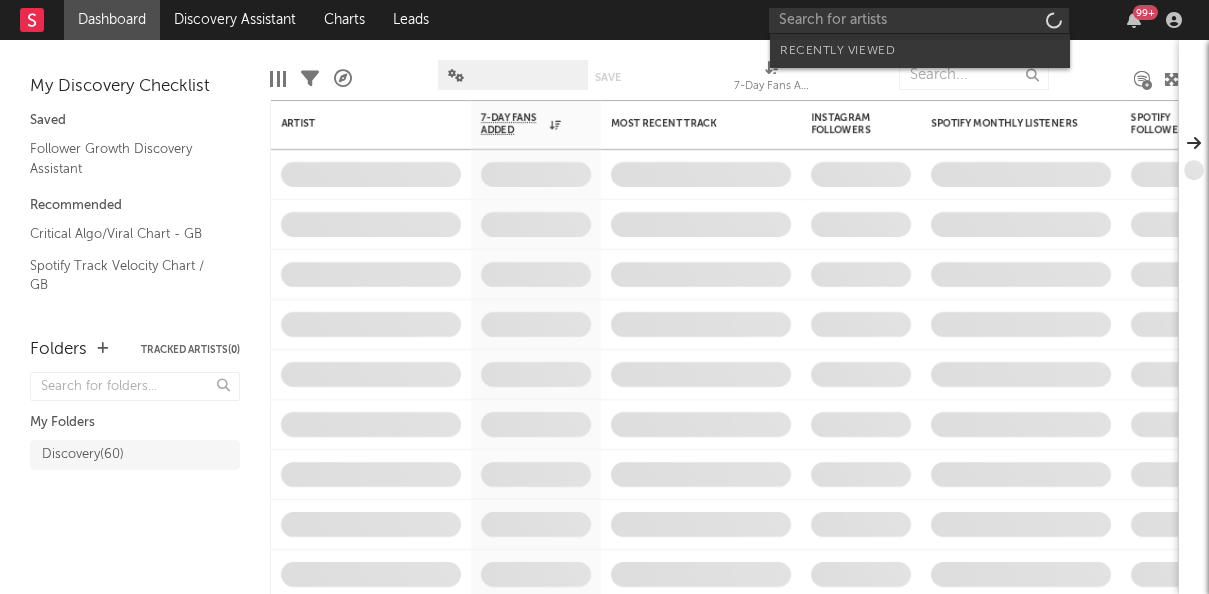 scroll, scrollTop: 0, scrollLeft: 0, axis: both 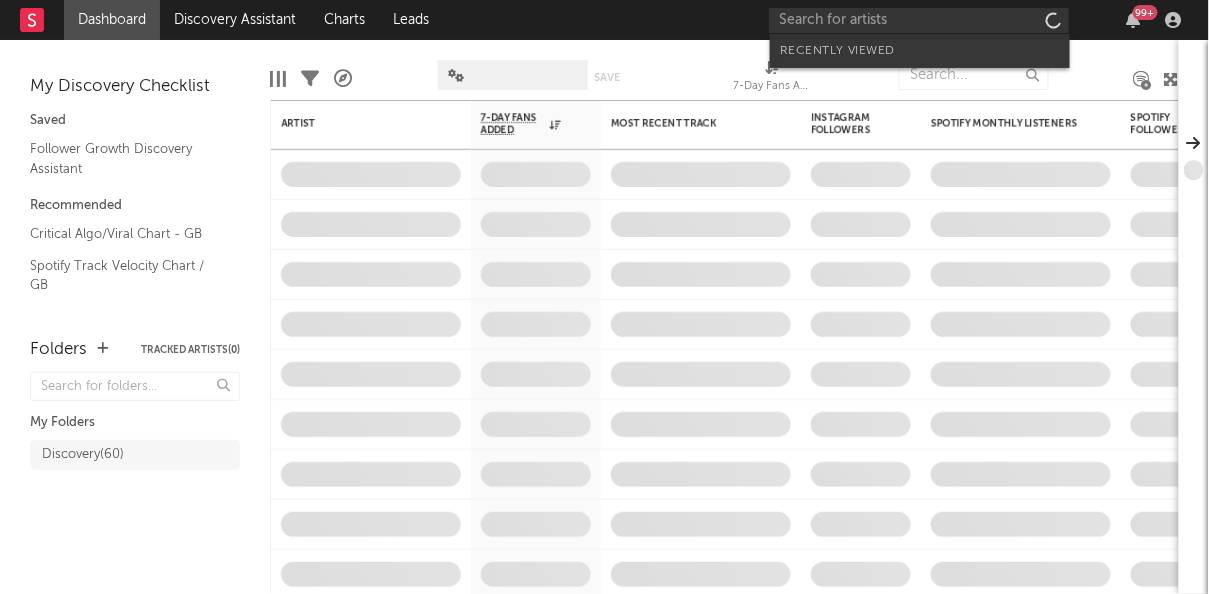 click at bounding box center [919, 20] 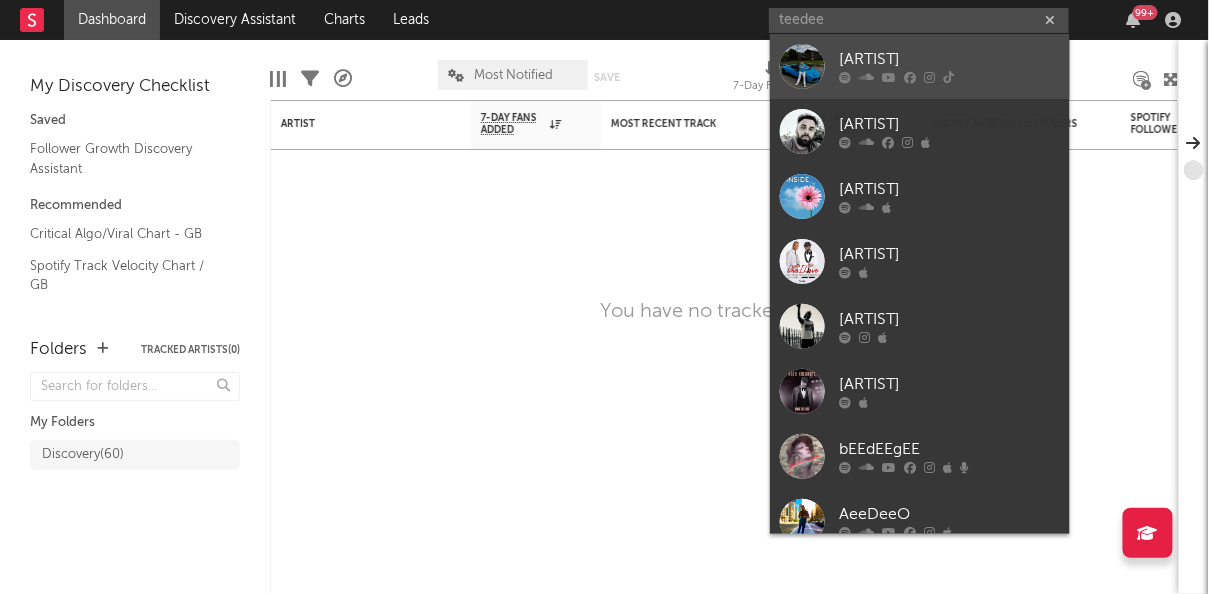 type on "teedee" 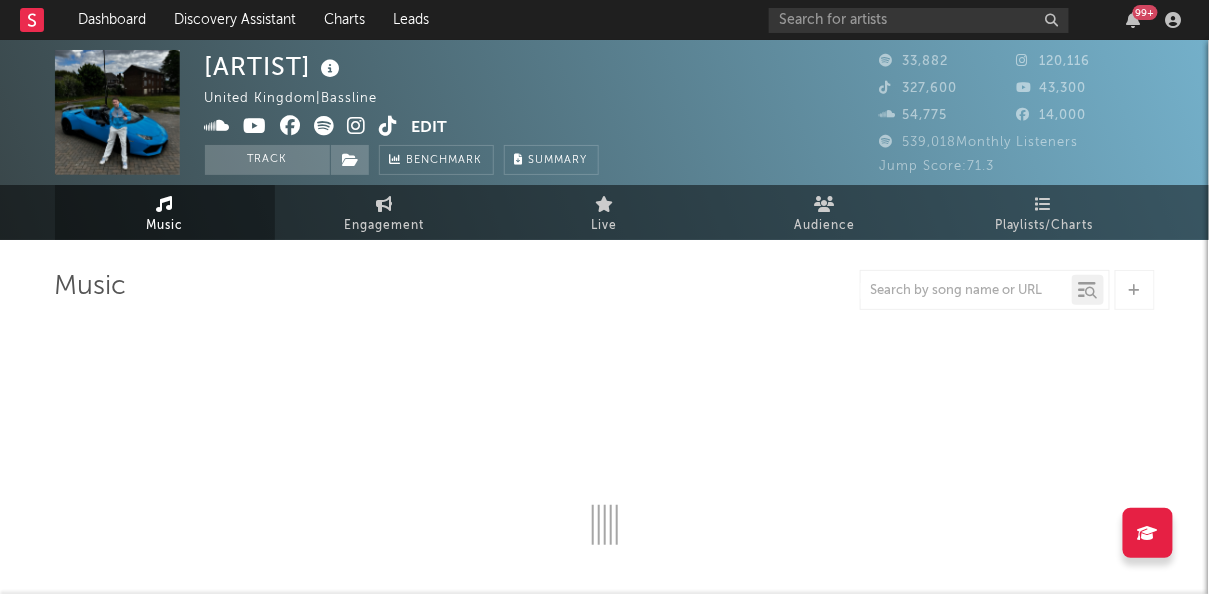 select on "6m" 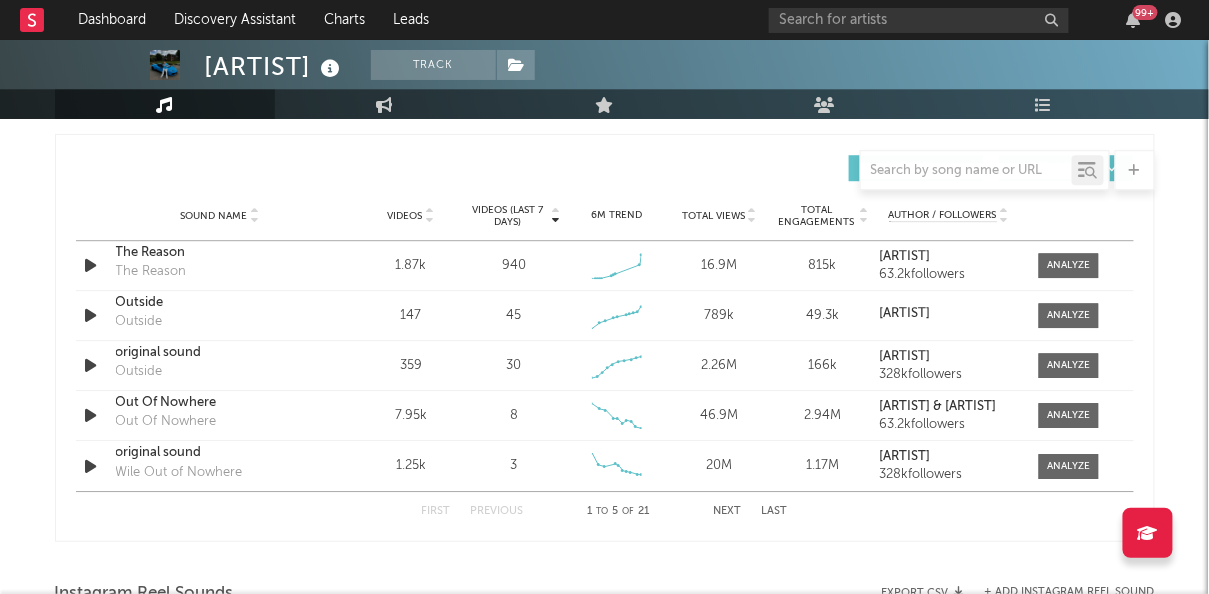 scroll, scrollTop: 1385, scrollLeft: 0, axis: vertical 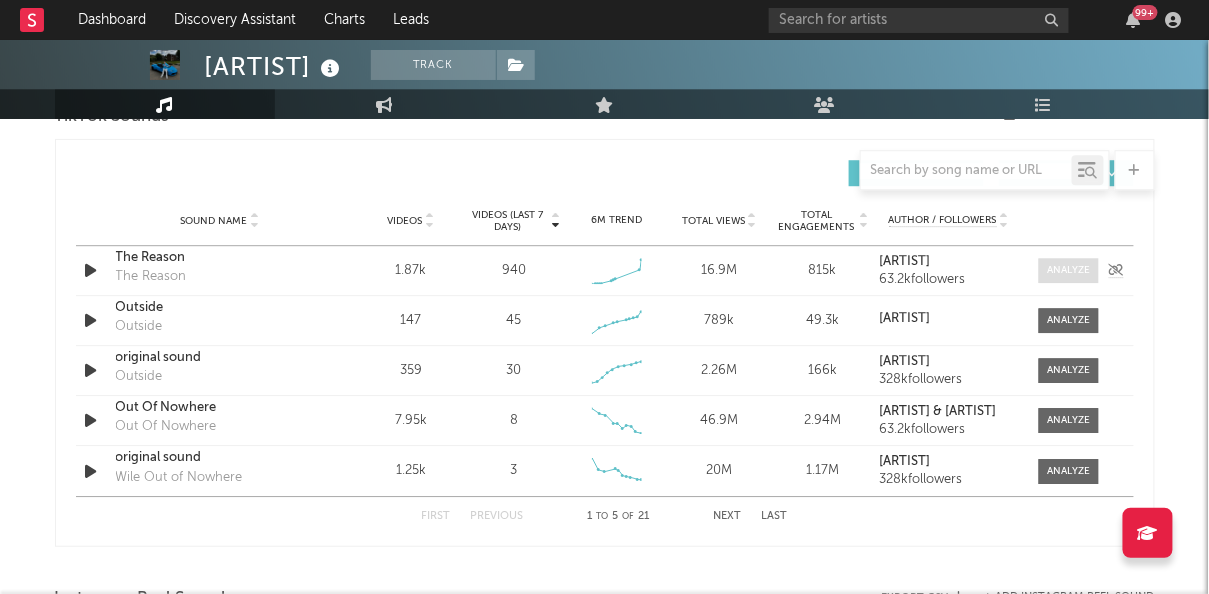 click at bounding box center [1068, 270] 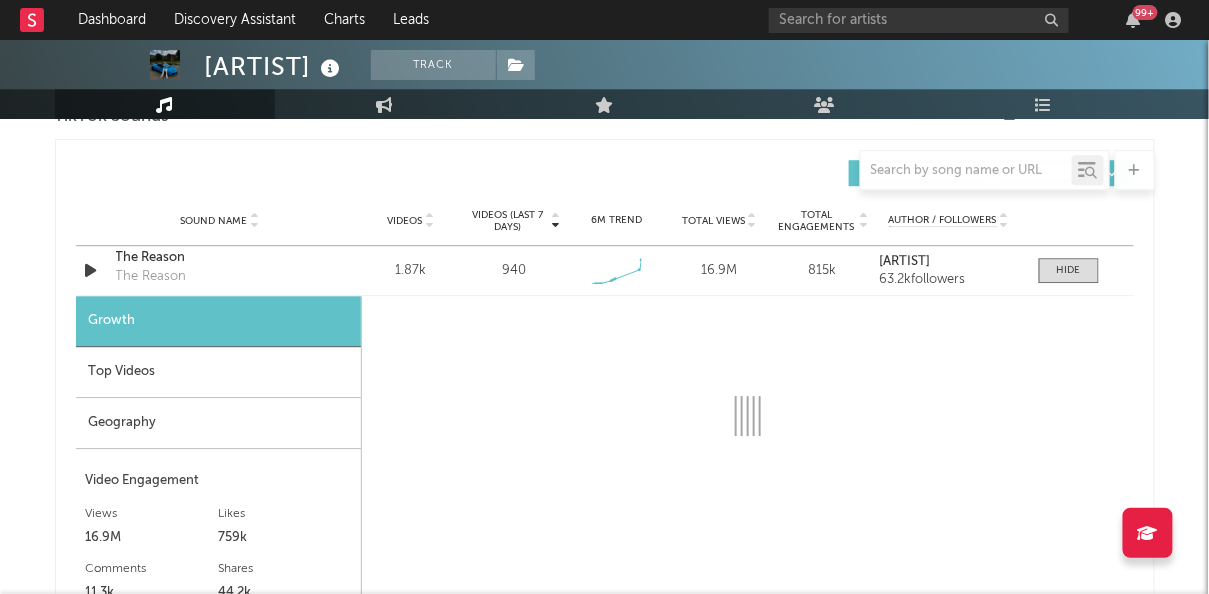 select on "1w" 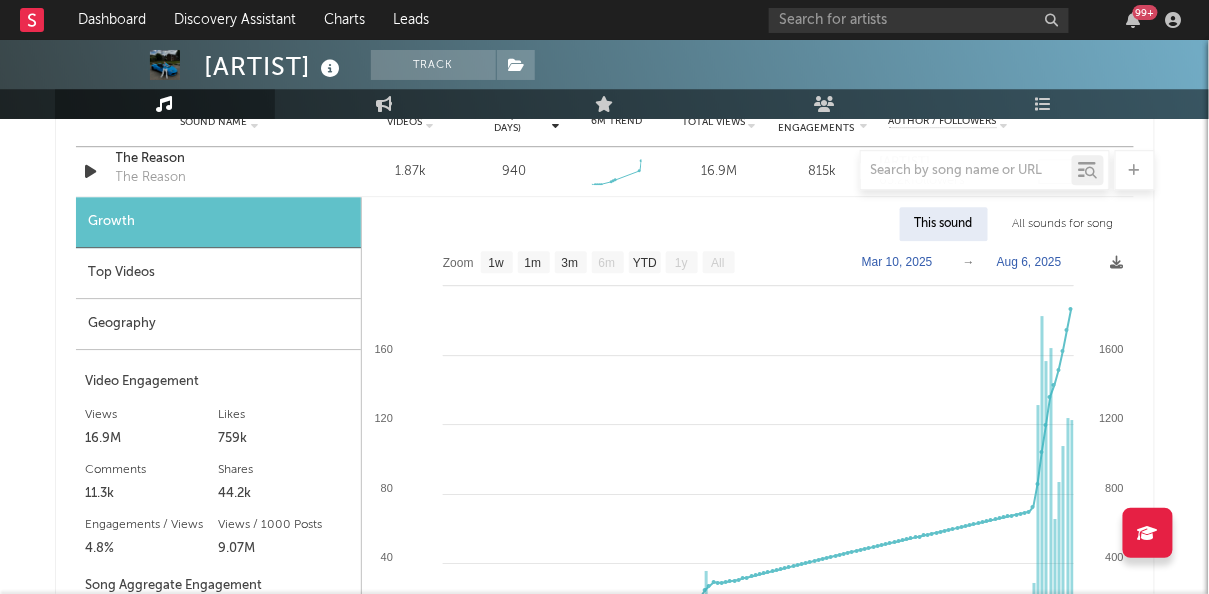 scroll, scrollTop: 1540, scrollLeft: 0, axis: vertical 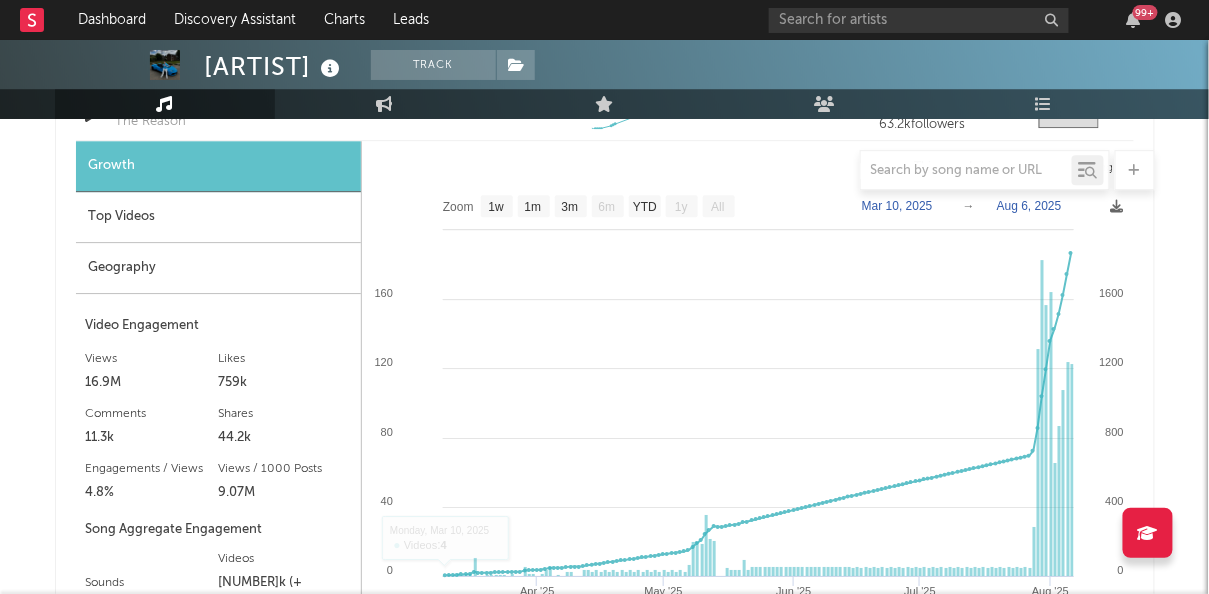 click on "Top Videos" at bounding box center [218, 217] 